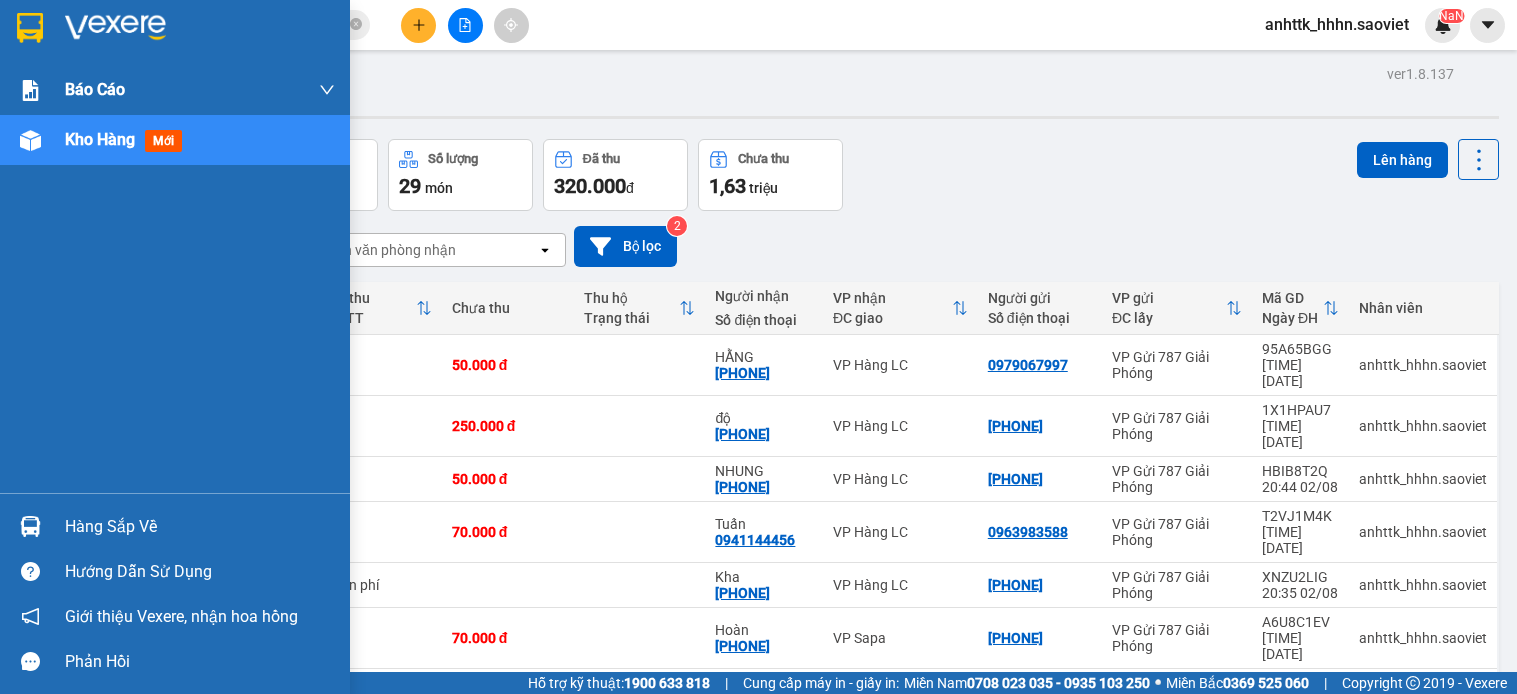 scroll, scrollTop: 0, scrollLeft: 0, axis: both 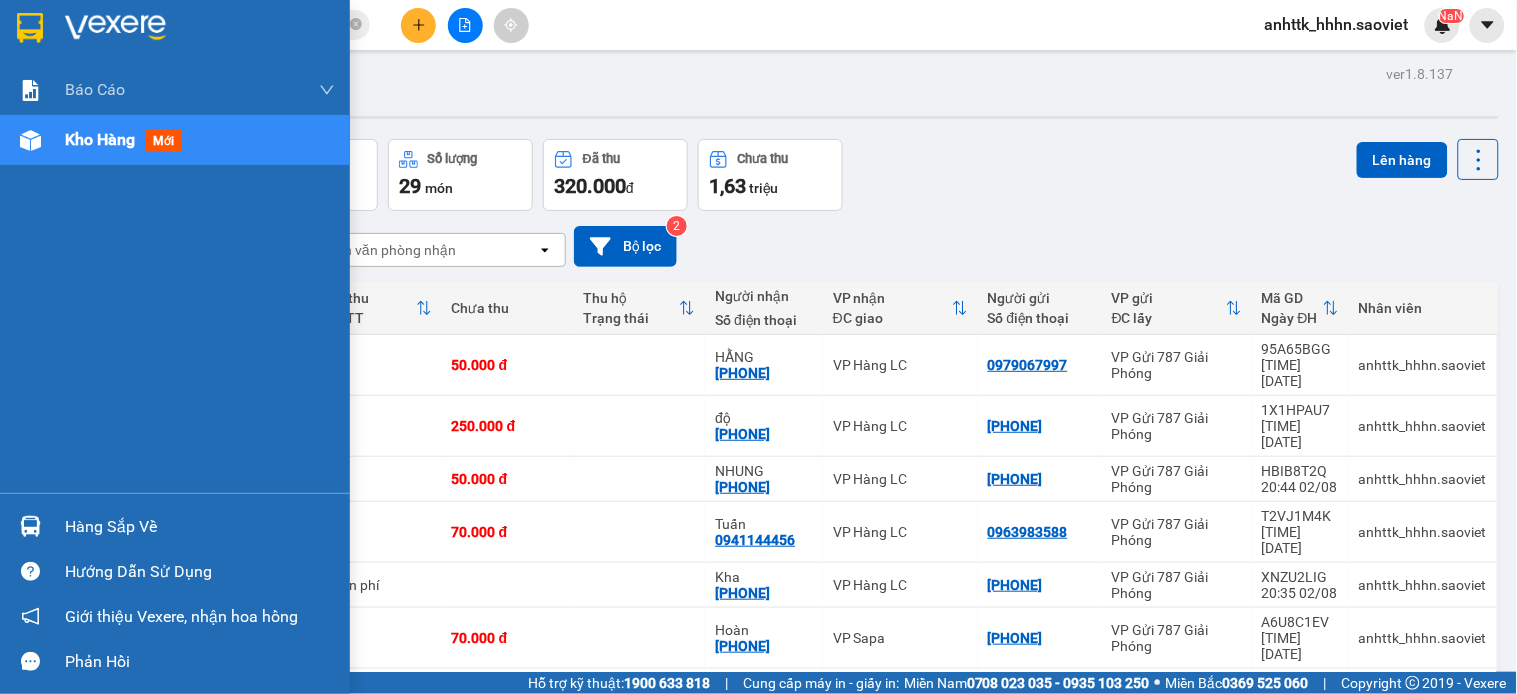 click on "Kho hàng" at bounding box center [100, 139] 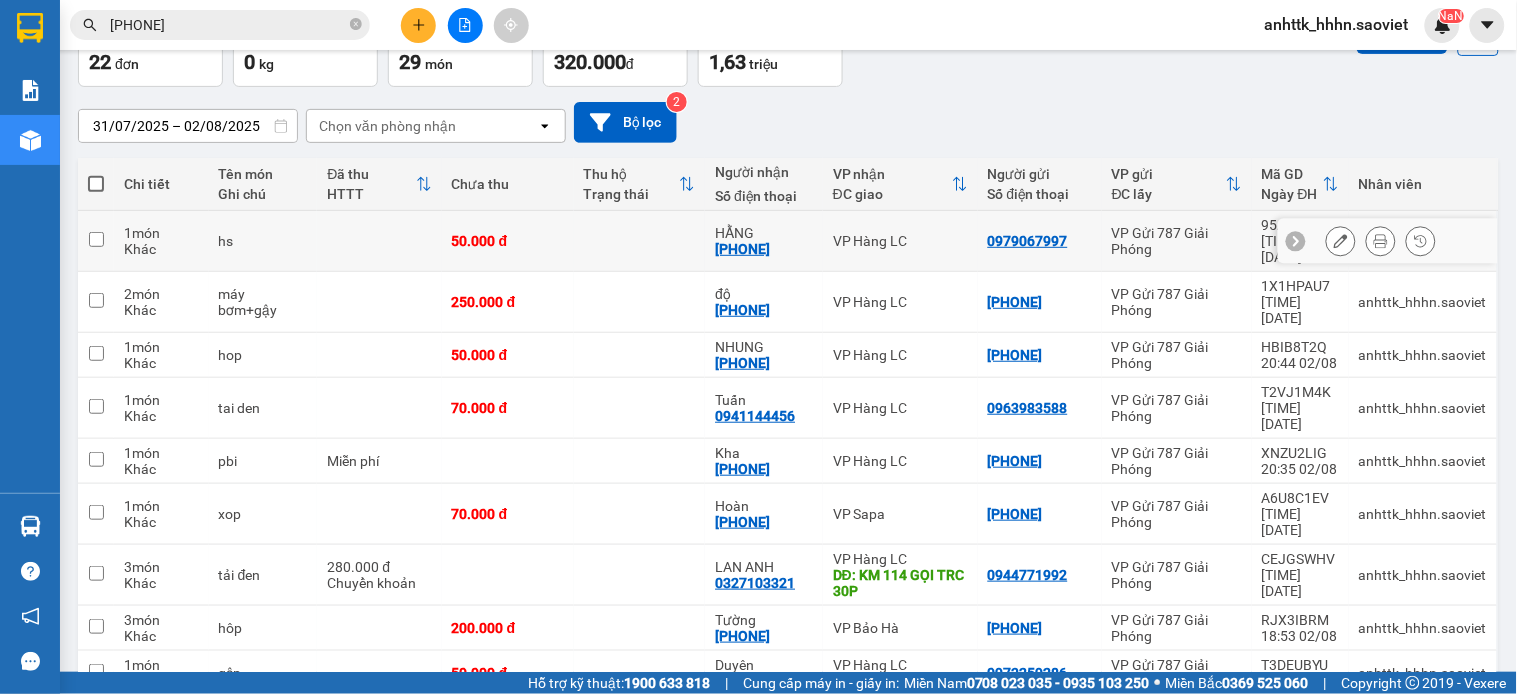 scroll, scrollTop: 0, scrollLeft: 0, axis: both 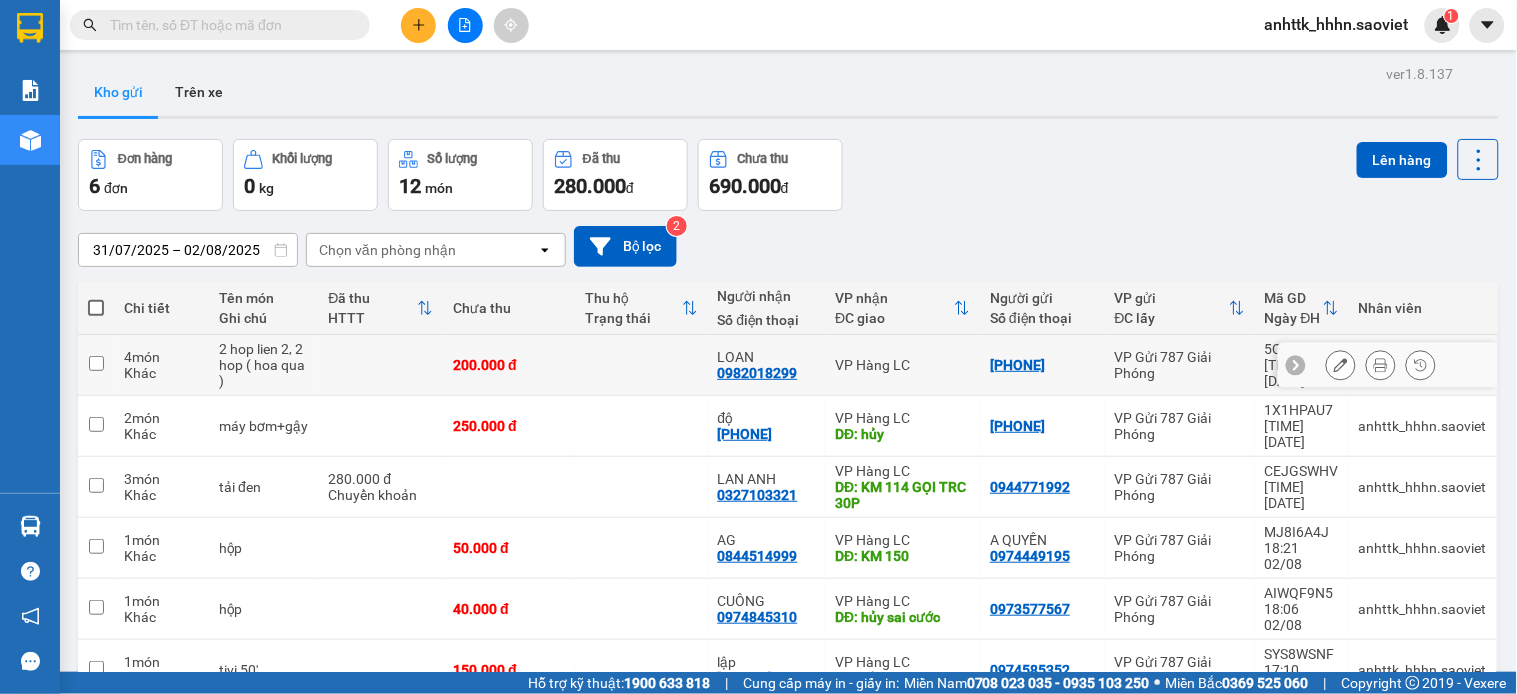 click at bounding box center (641, 365) 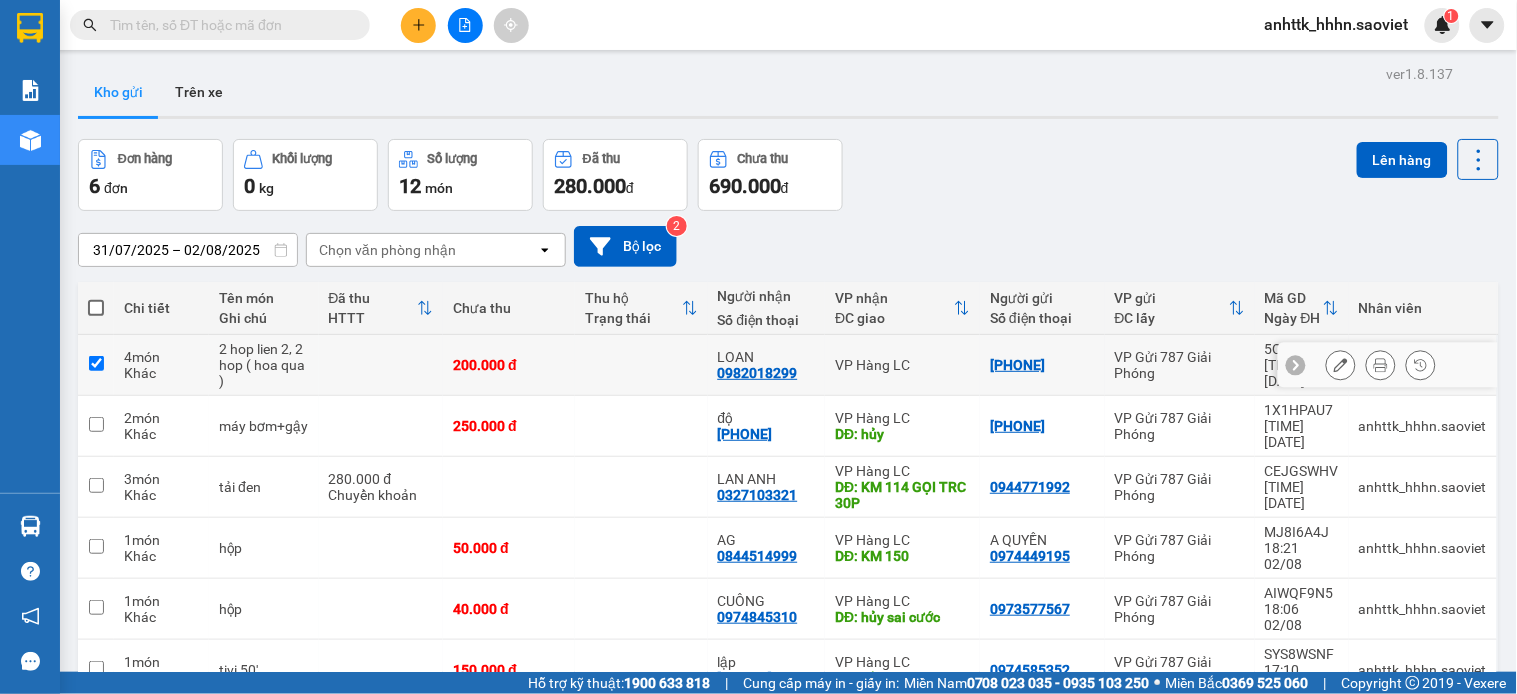 checkbox on "true" 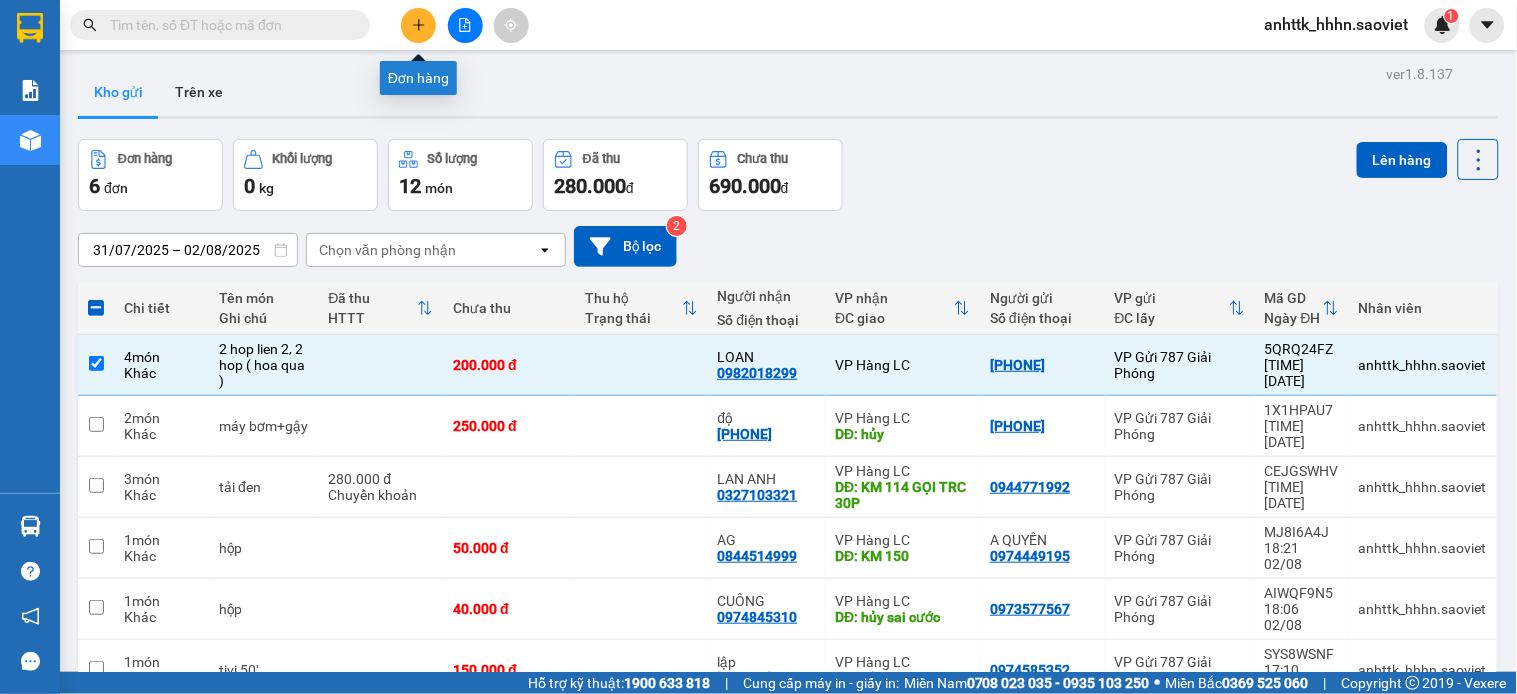click 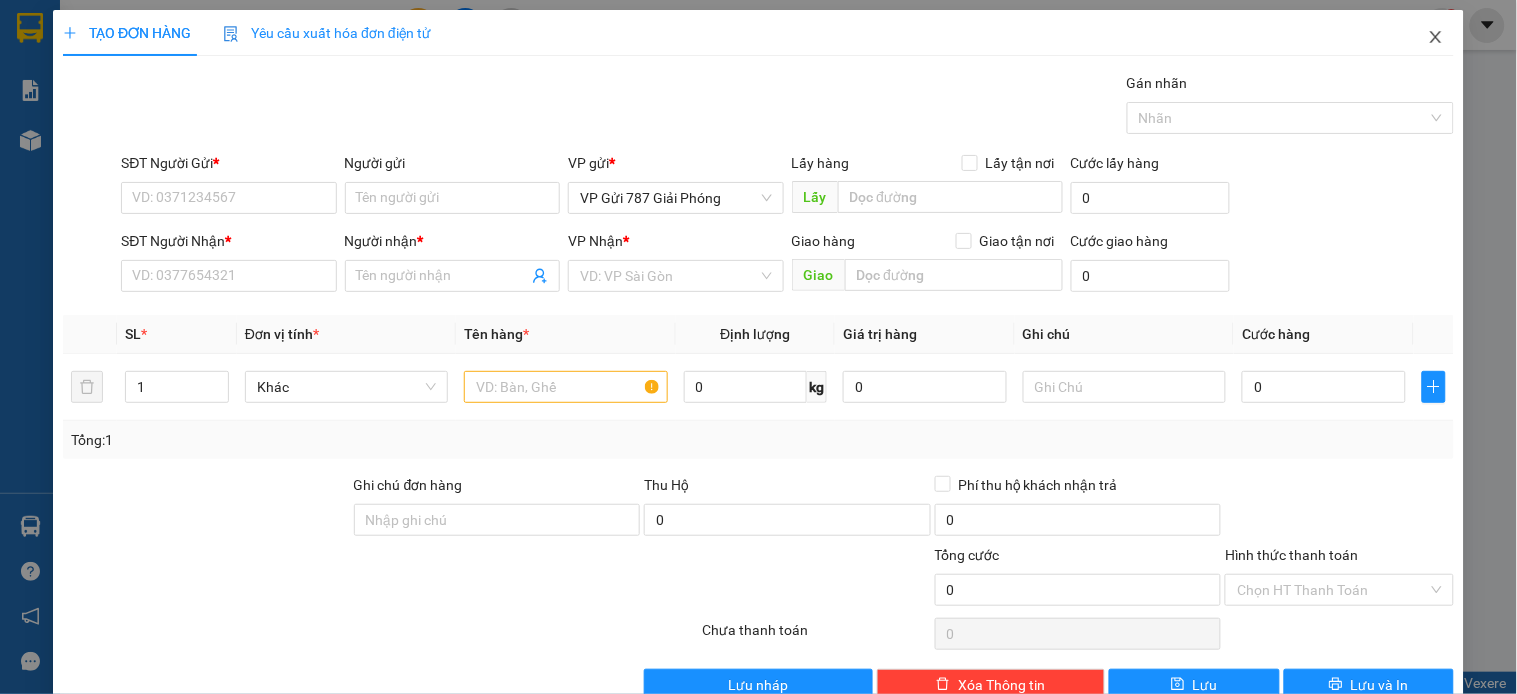 click 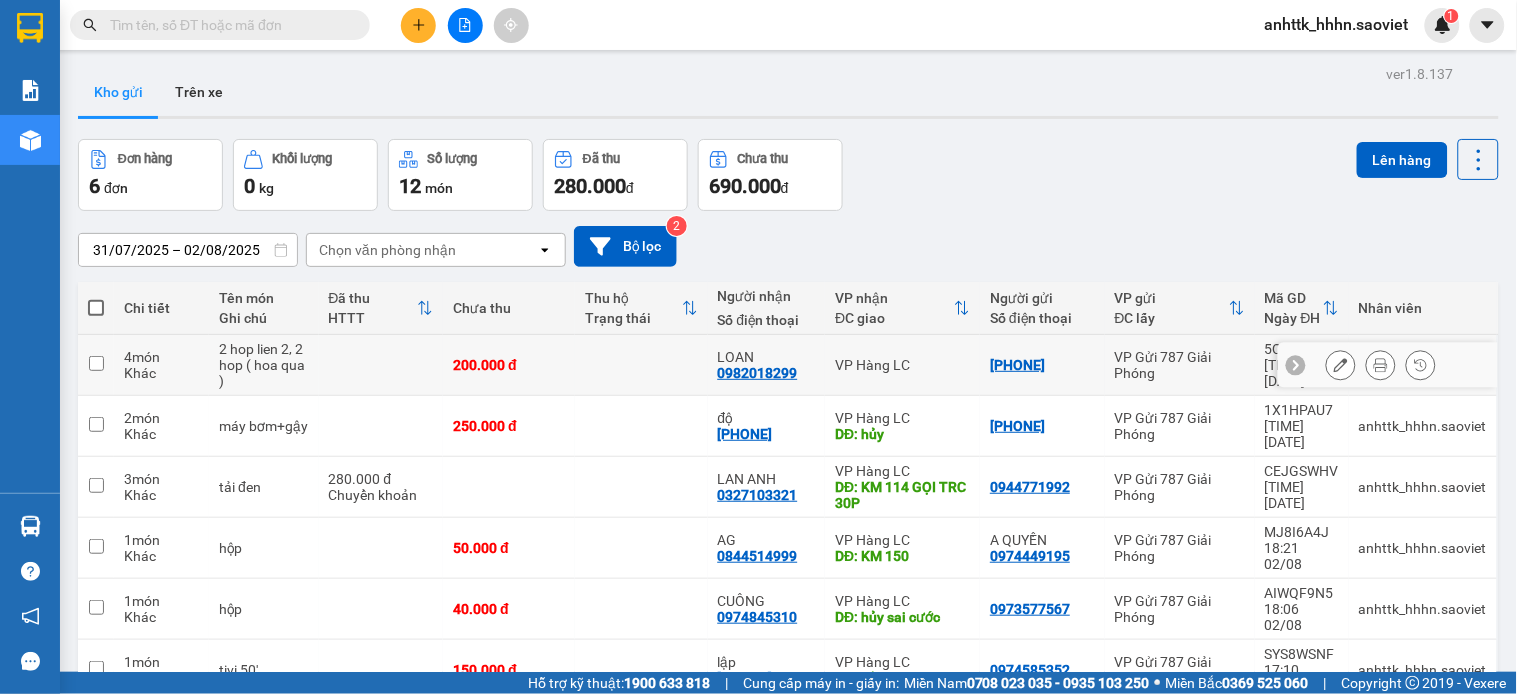 click on "200.000 đ" at bounding box center (509, 365) 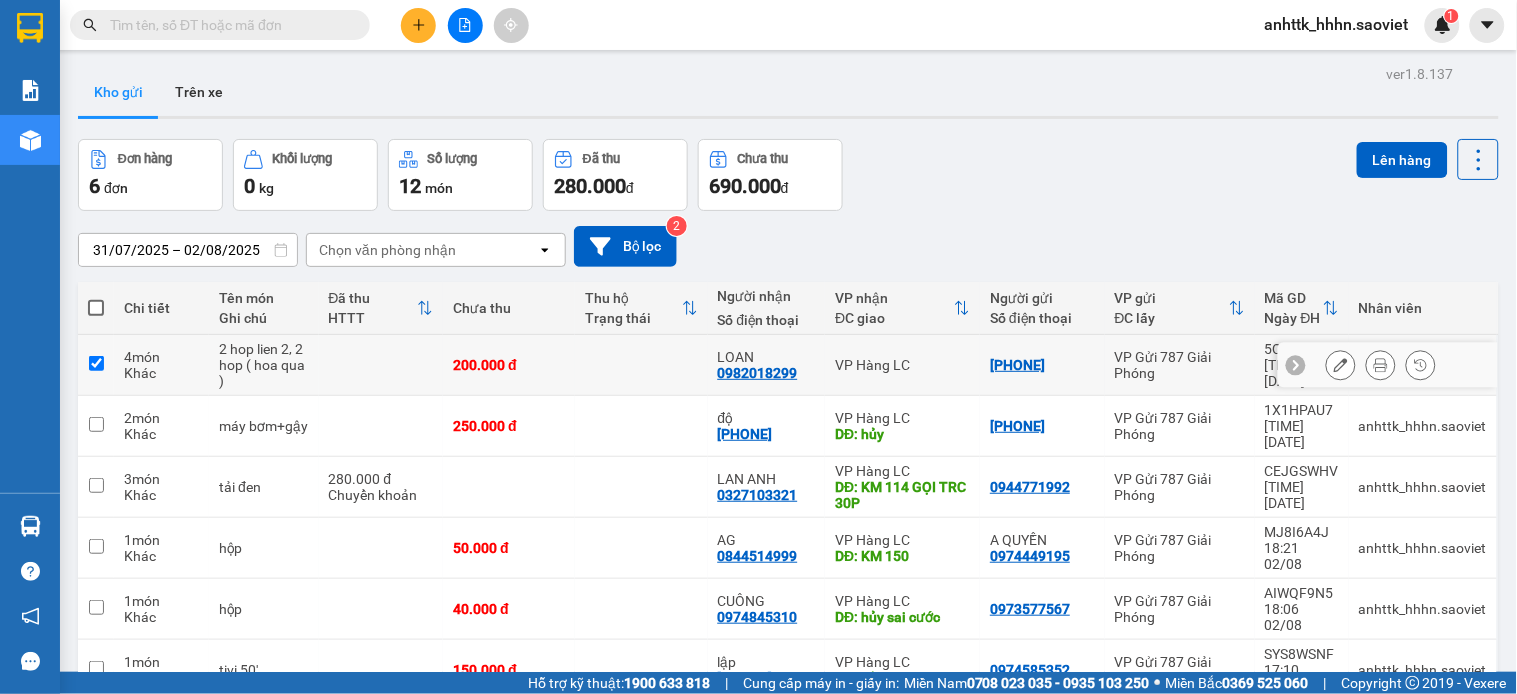 checkbox on "true" 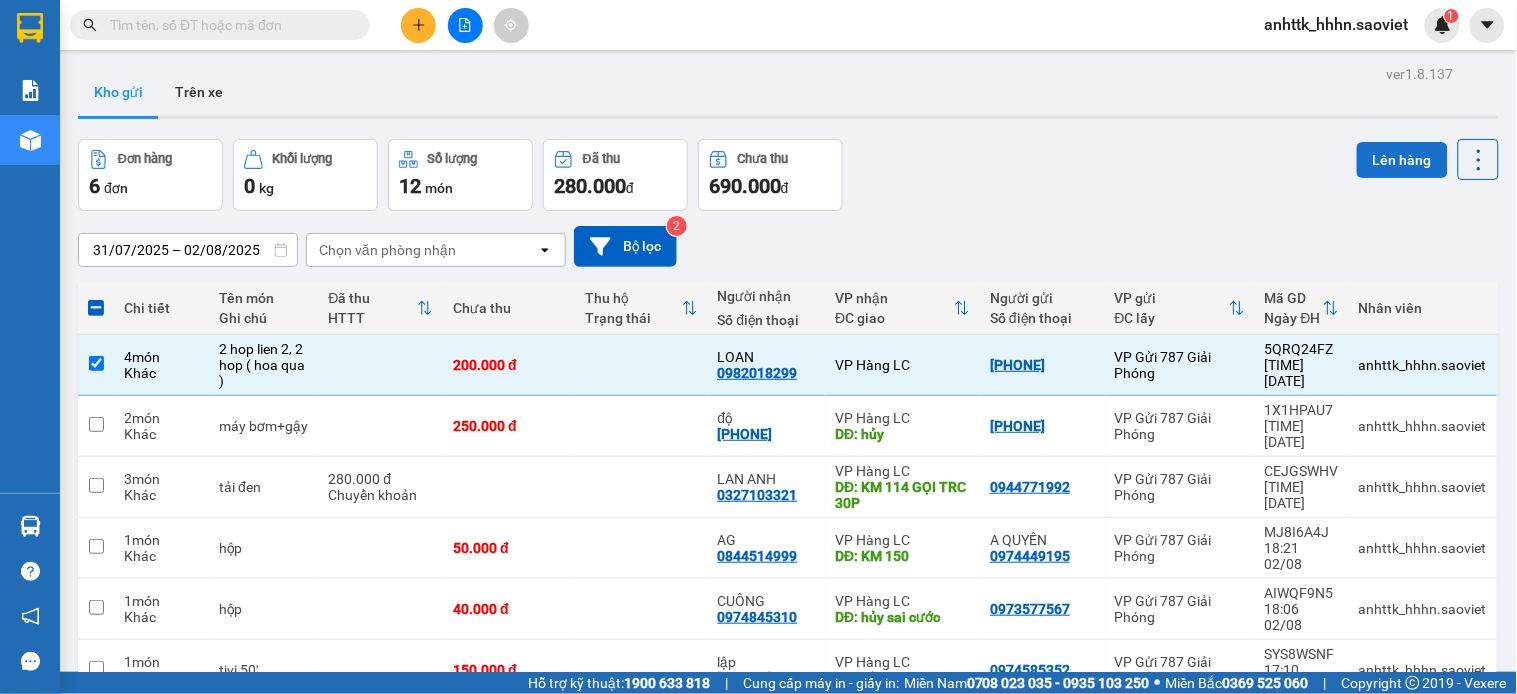 click on "Lên hàng" at bounding box center (1402, 160) 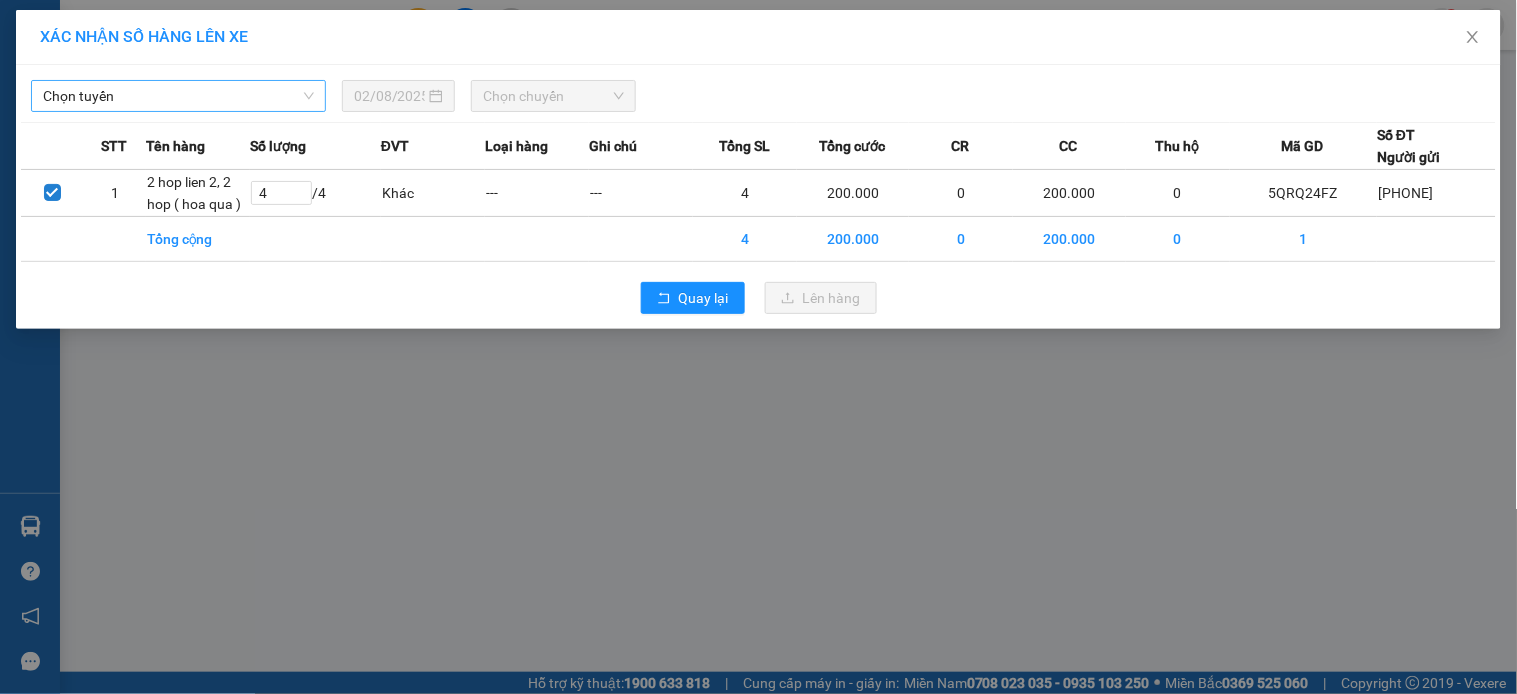 click on "Chọn tuyến" at bounding box center [178, 96] 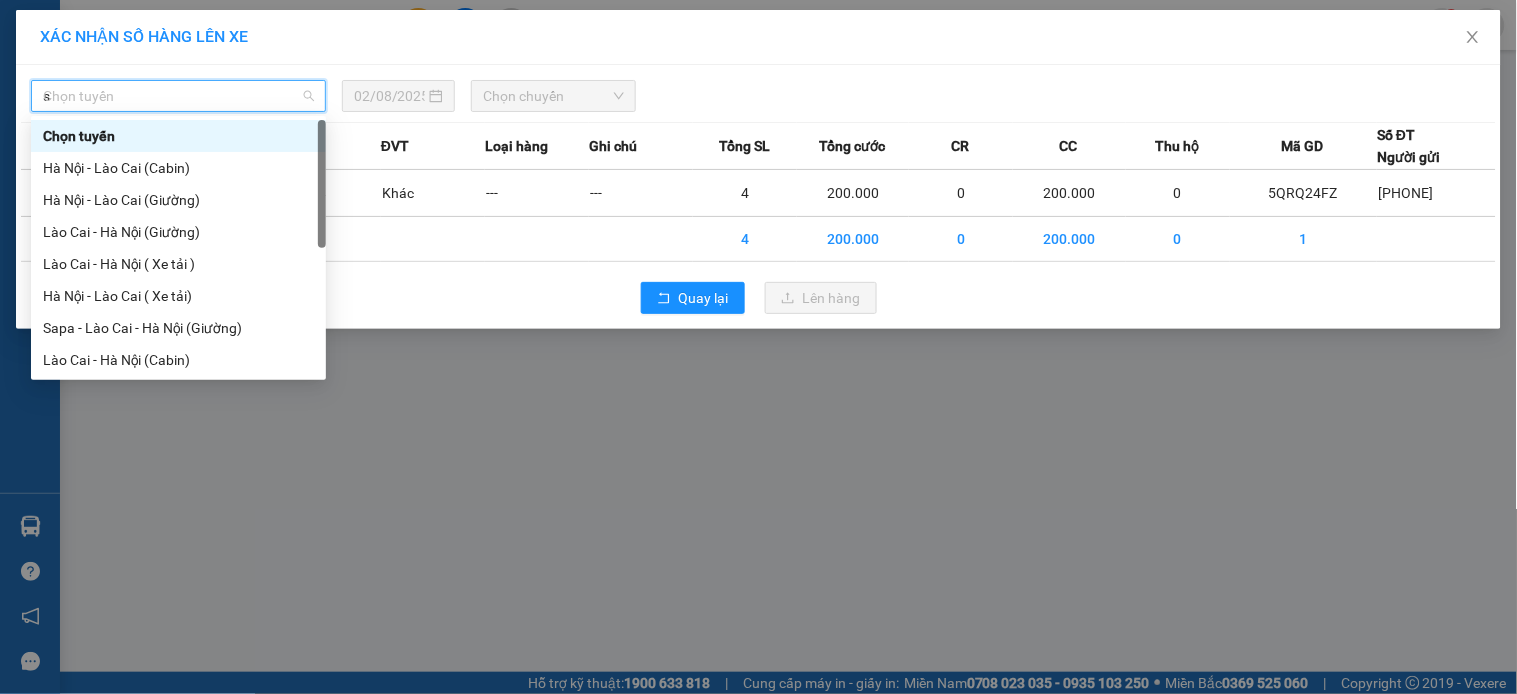 type on "sa" 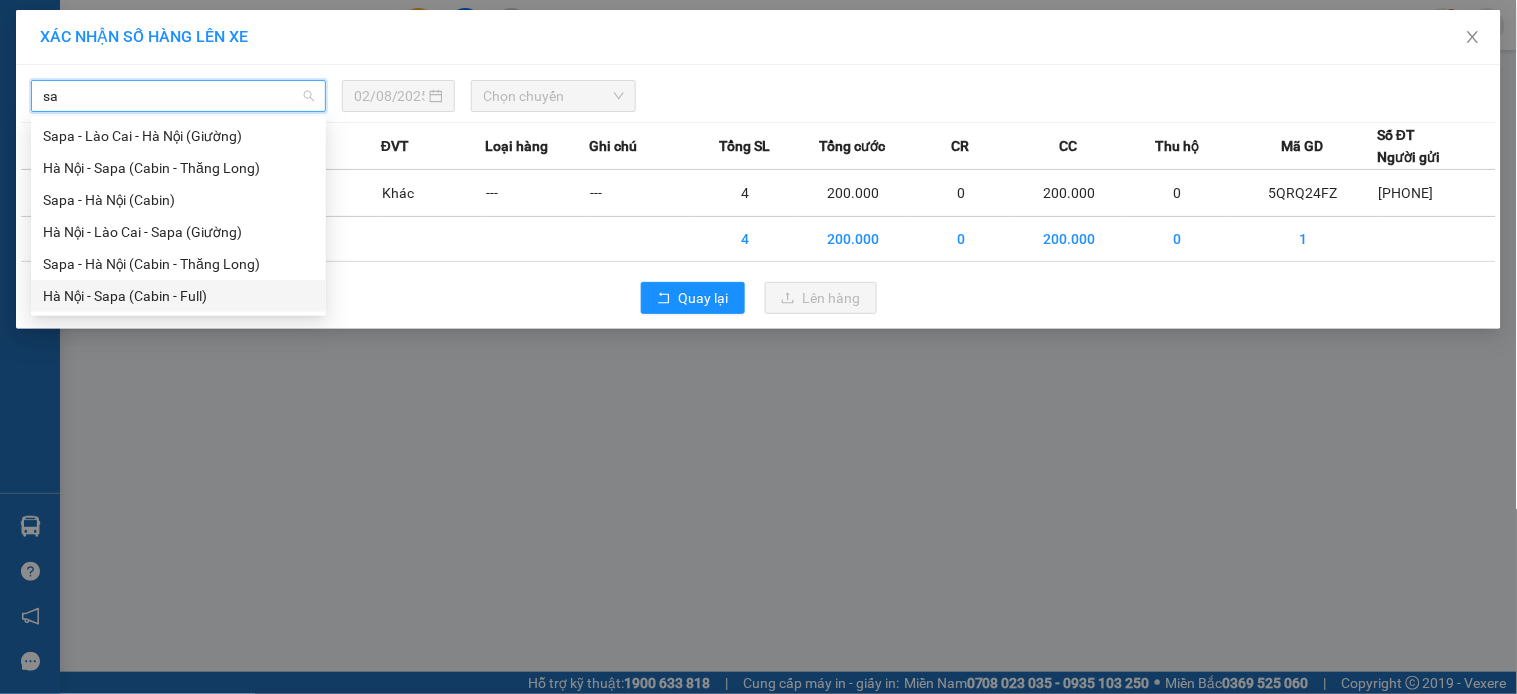 click on "Hà Nội - Sapa (Cabin - Full)" at bounding box center [178, 296] 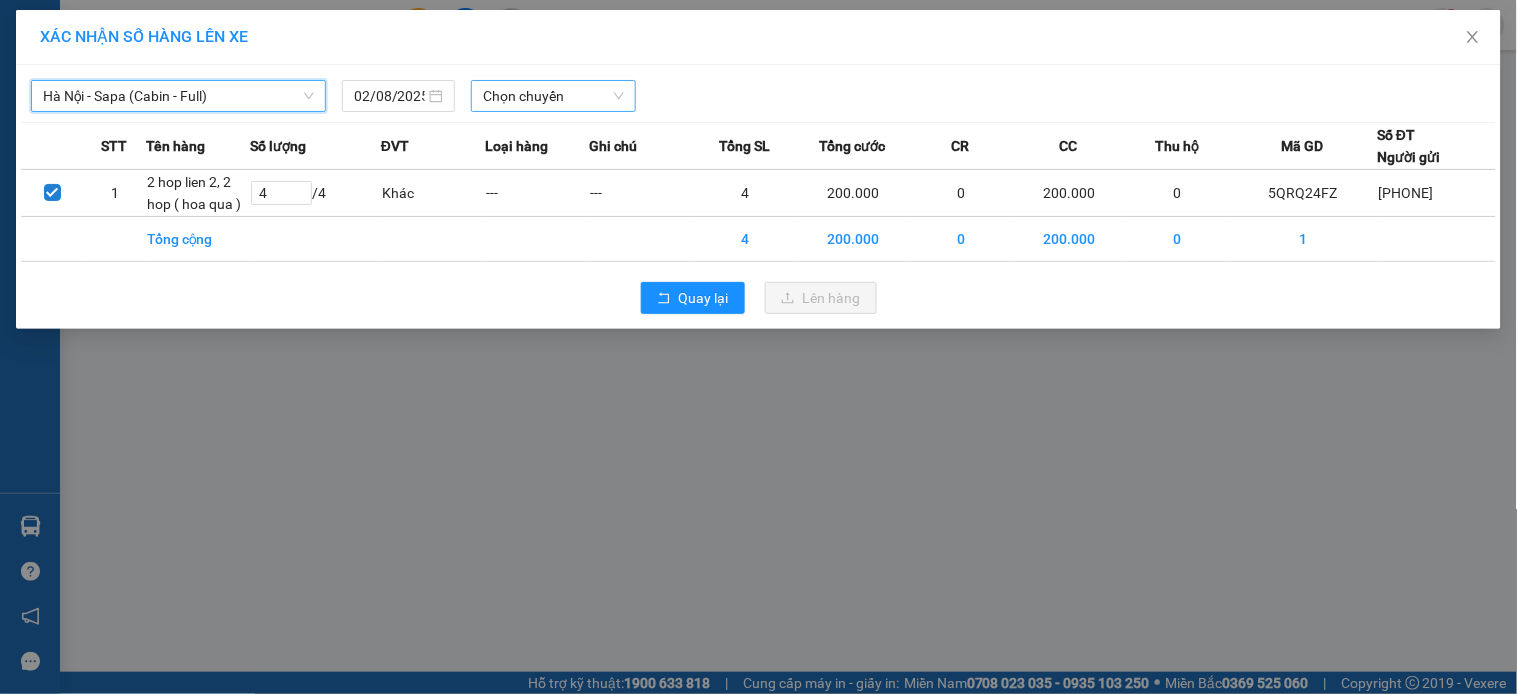 click on "Chọn chuyến" at bounding box center [553, 96] 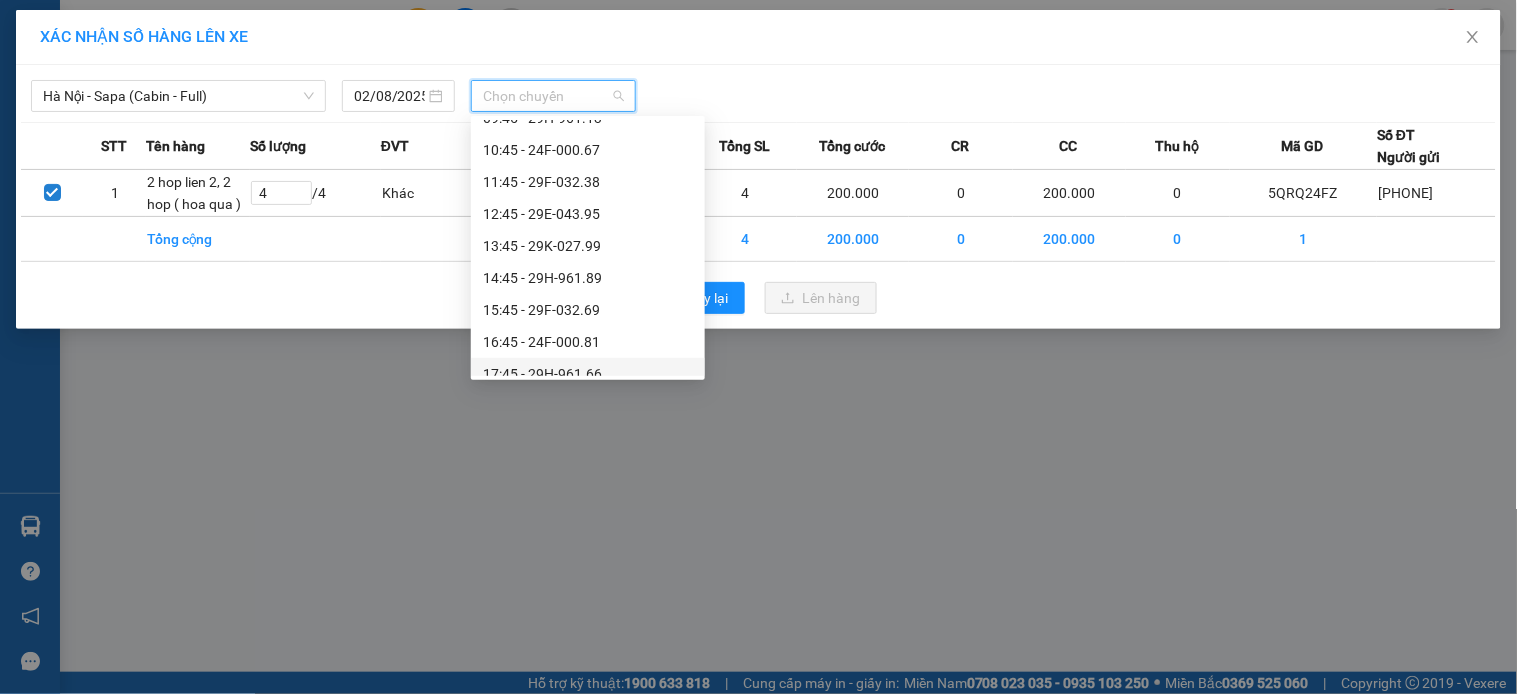 scroll, scrollTop: 352, scrollLeft: 0, axis: vertical 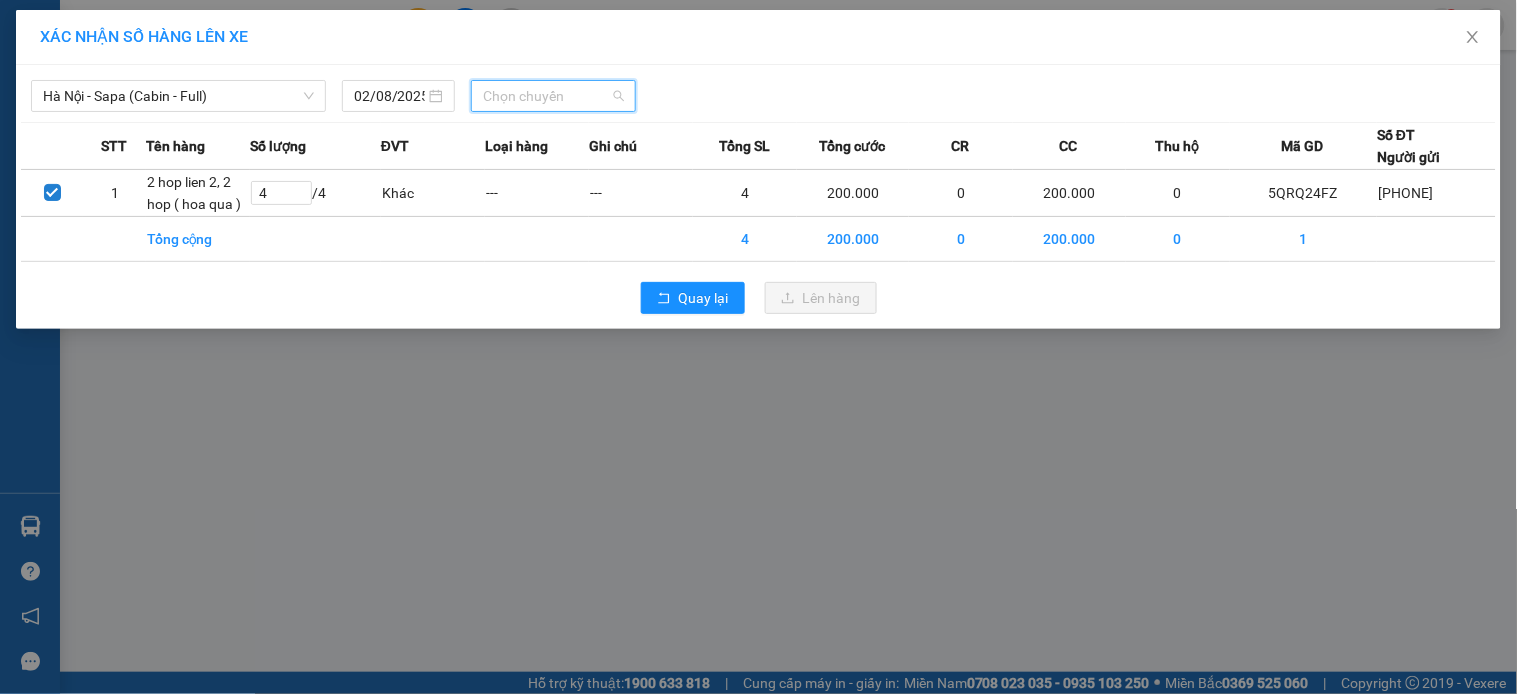 click on "Chọn chuyến" at bounding box center (553, 96) 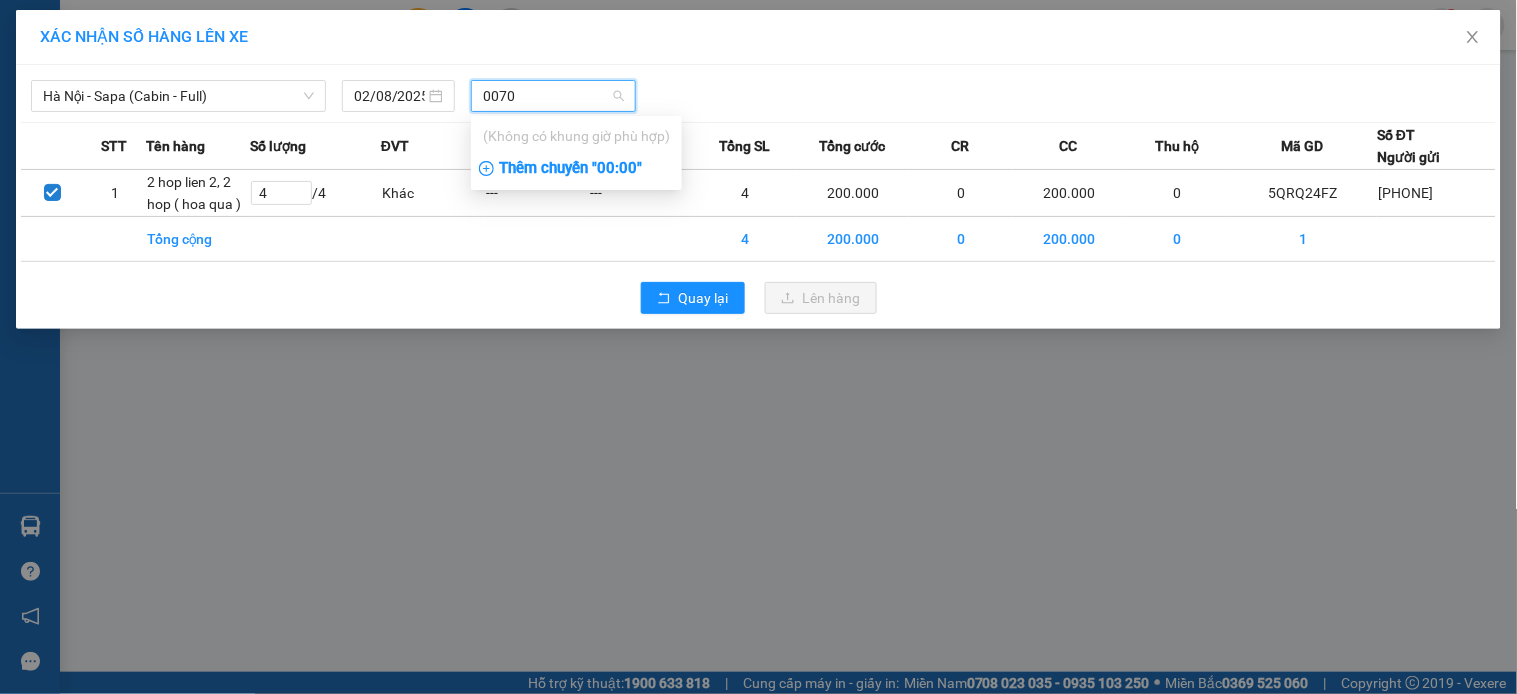 type on "0070" 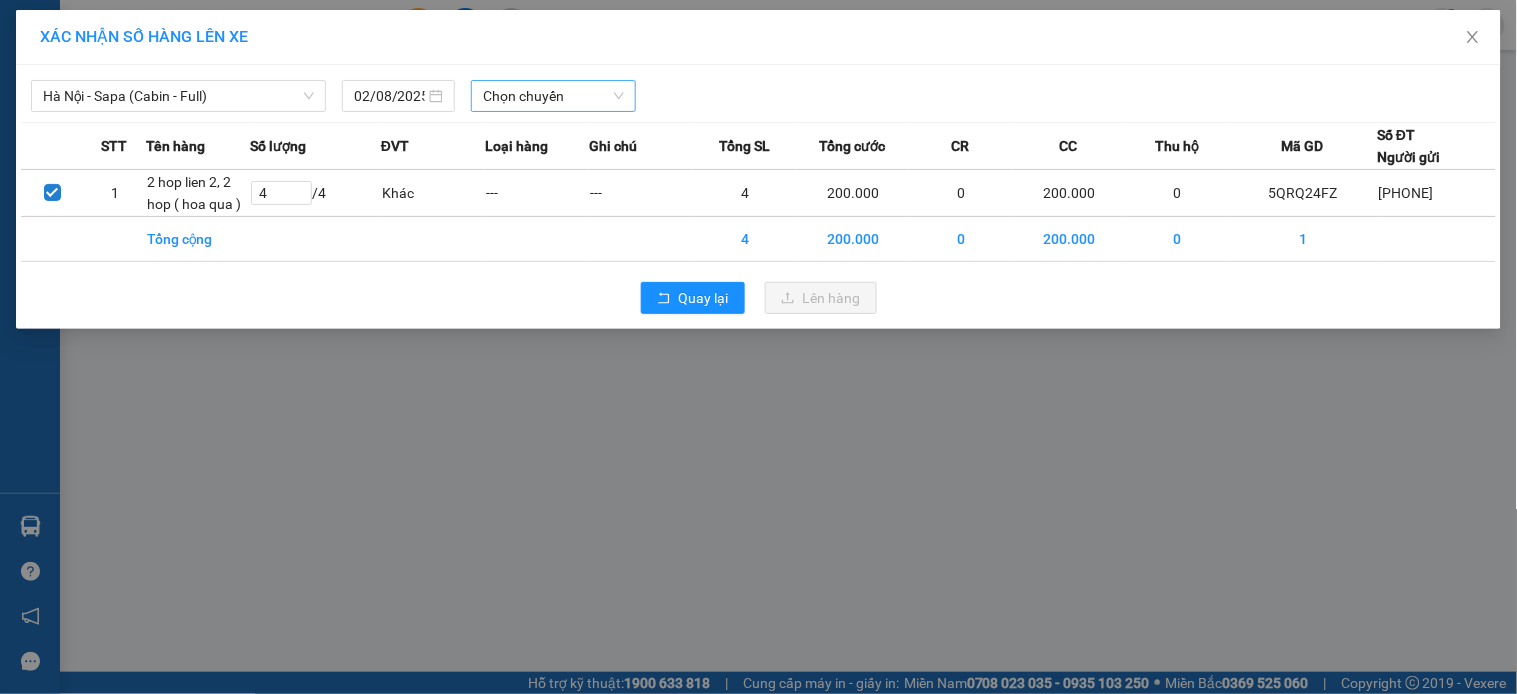 click on "[CITY] - Sapa (Cabin - Full) [DATE] Chọn chuyến STT Tên hàng Số lượng ĐVT Loại hàng Ghi chú Tổng SL Tổng cước CR CC Thu hộ Mã GD Số ĐT   Người gửi 1 2 hop lien 2, 2 hop ( hoa qua ) 4  /  4 Khác --- --- 4 200.000 0 200.000 0 5QRQ24FZ [PHONE]     Tổng cộng         4 200.000 0 200.000 0 1   Quay lại Lên hàng" at bounding box center [758, 197] 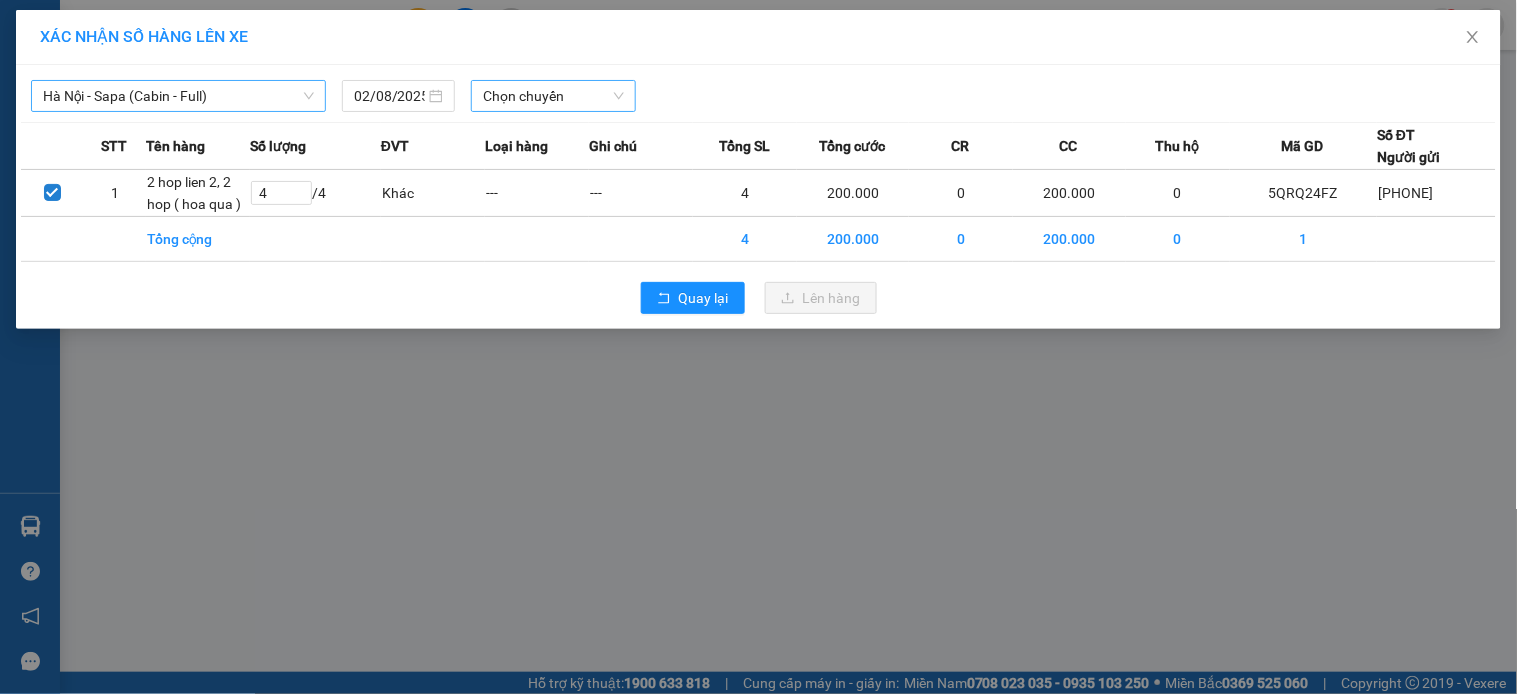 click on "Hà Nội - Sapa (Cabin - Full)" at bounding box center [178, 96] 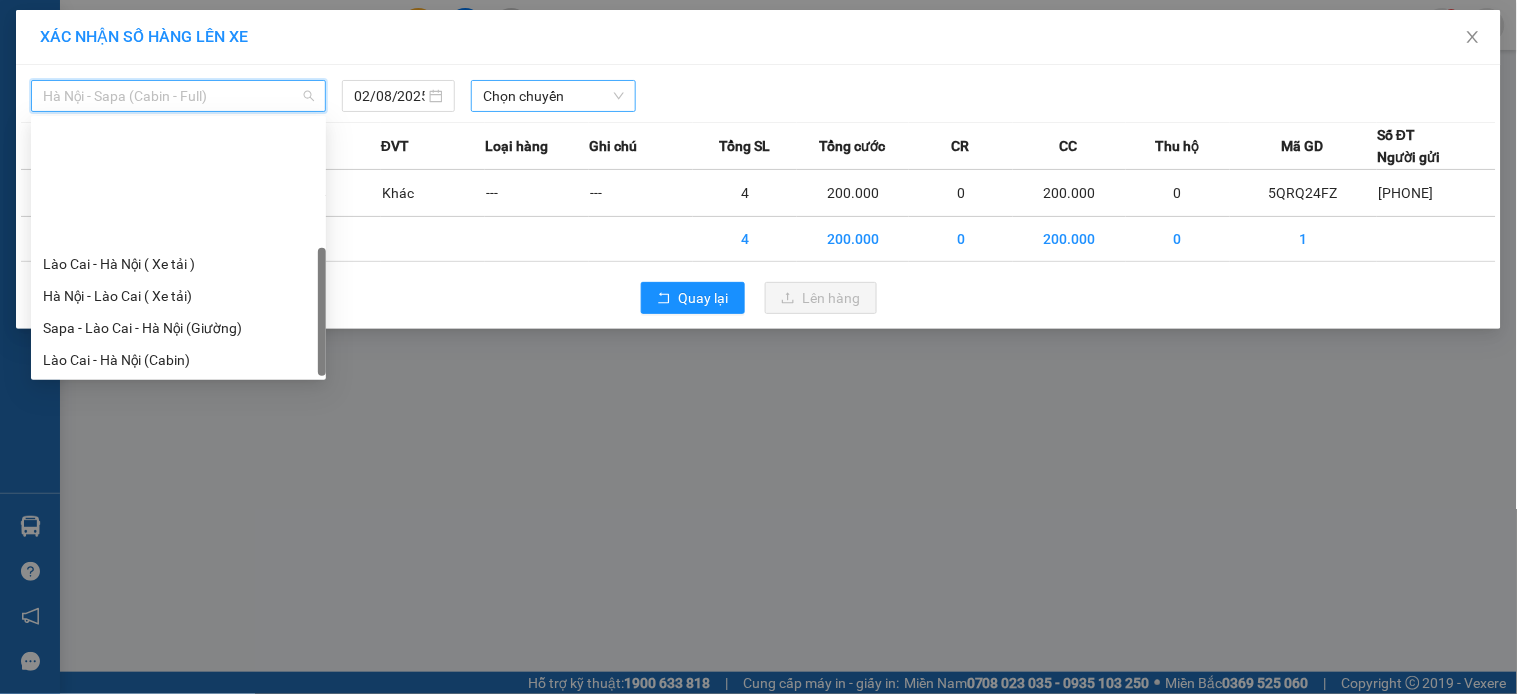 scroll, scrollTop: 160, scrollLeft: 0, axis: vertical 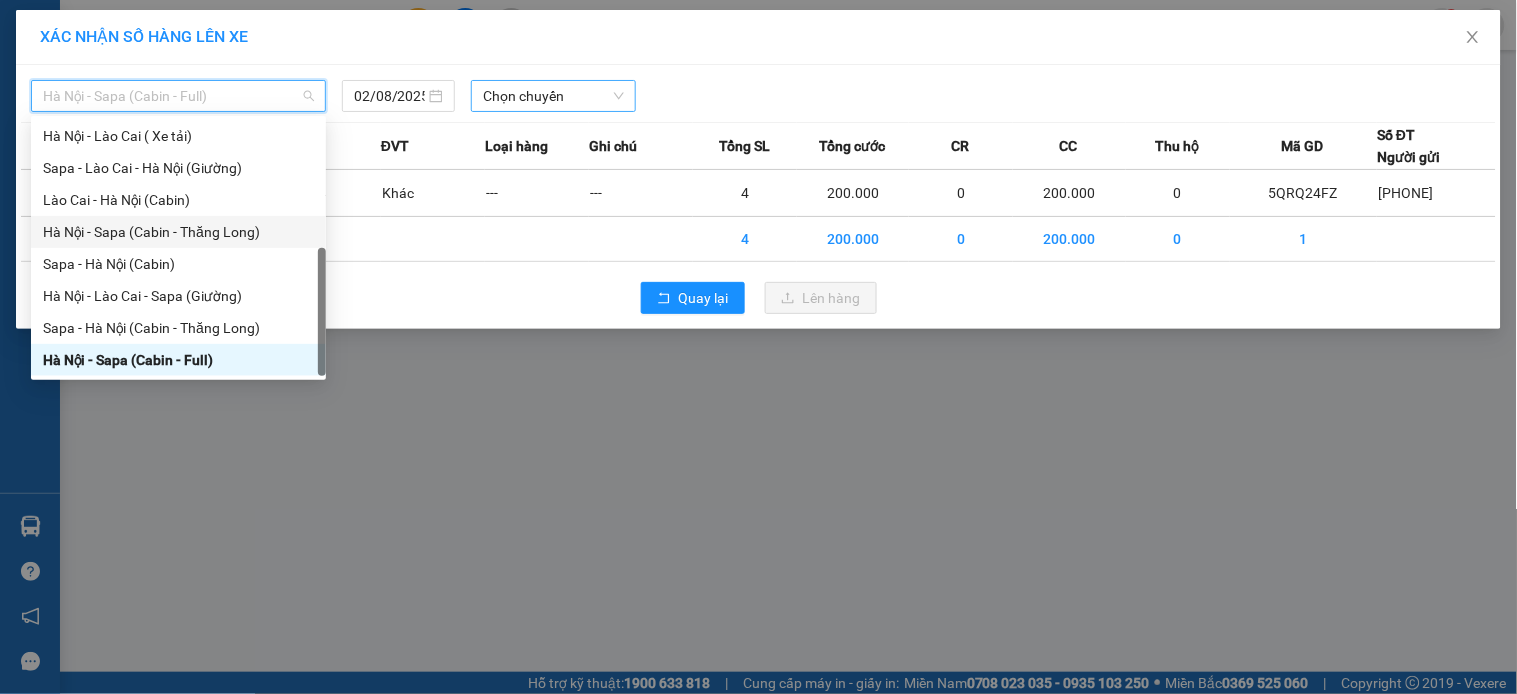 click on "Hà Nội - Sapa (Cabin - Thăng Long)" at bounding box center [178, 232] 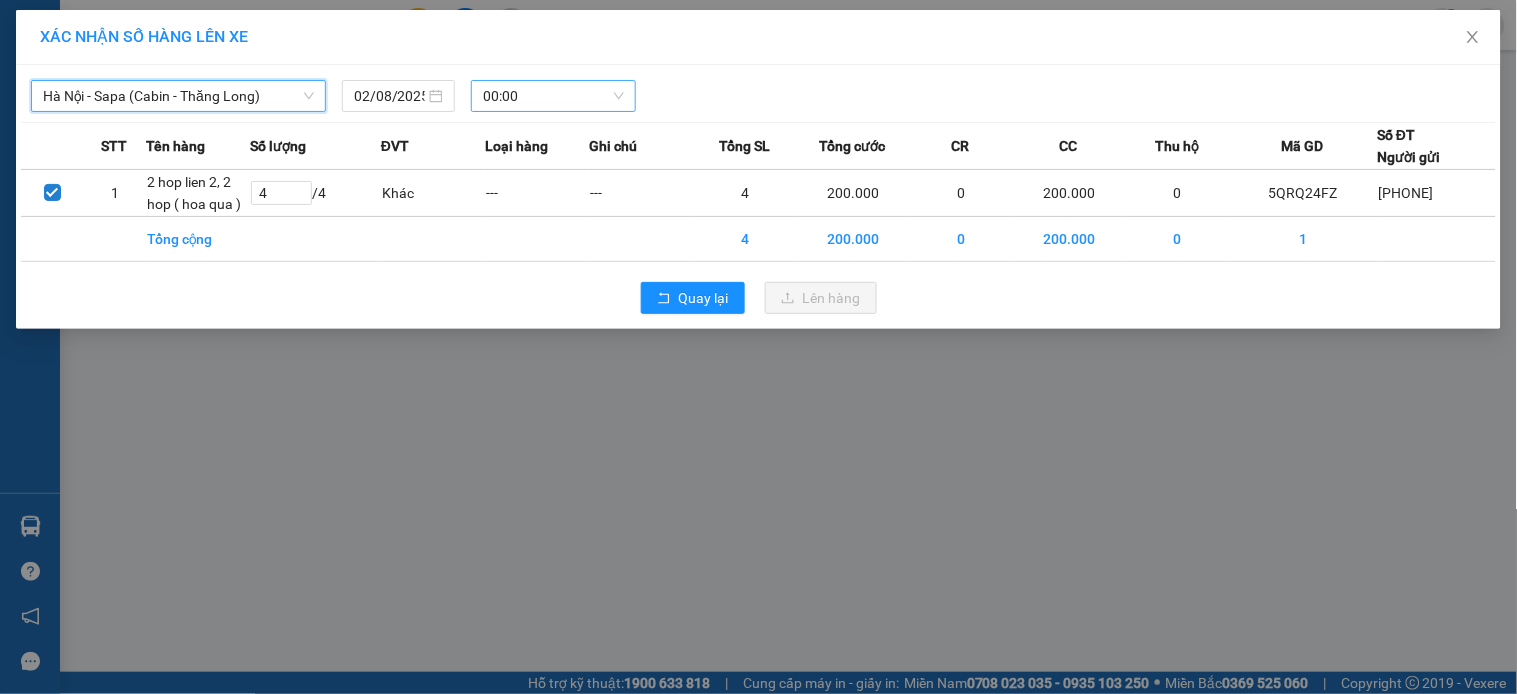 drag, startPoint x: 528, startPoint y: 63, endPoint x: 533, endPoint y: 95, distance: 32.38827 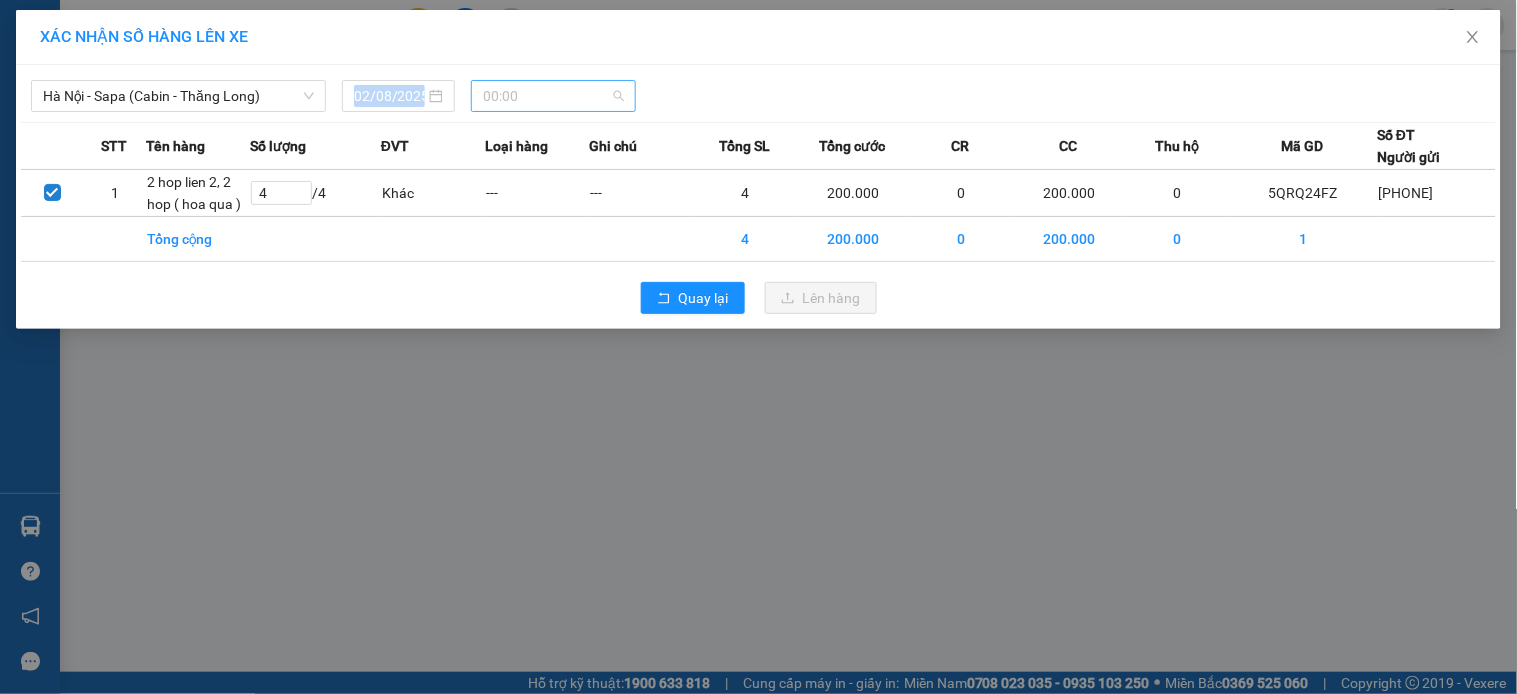 click on "00:00" at bounding box center (553, 96) 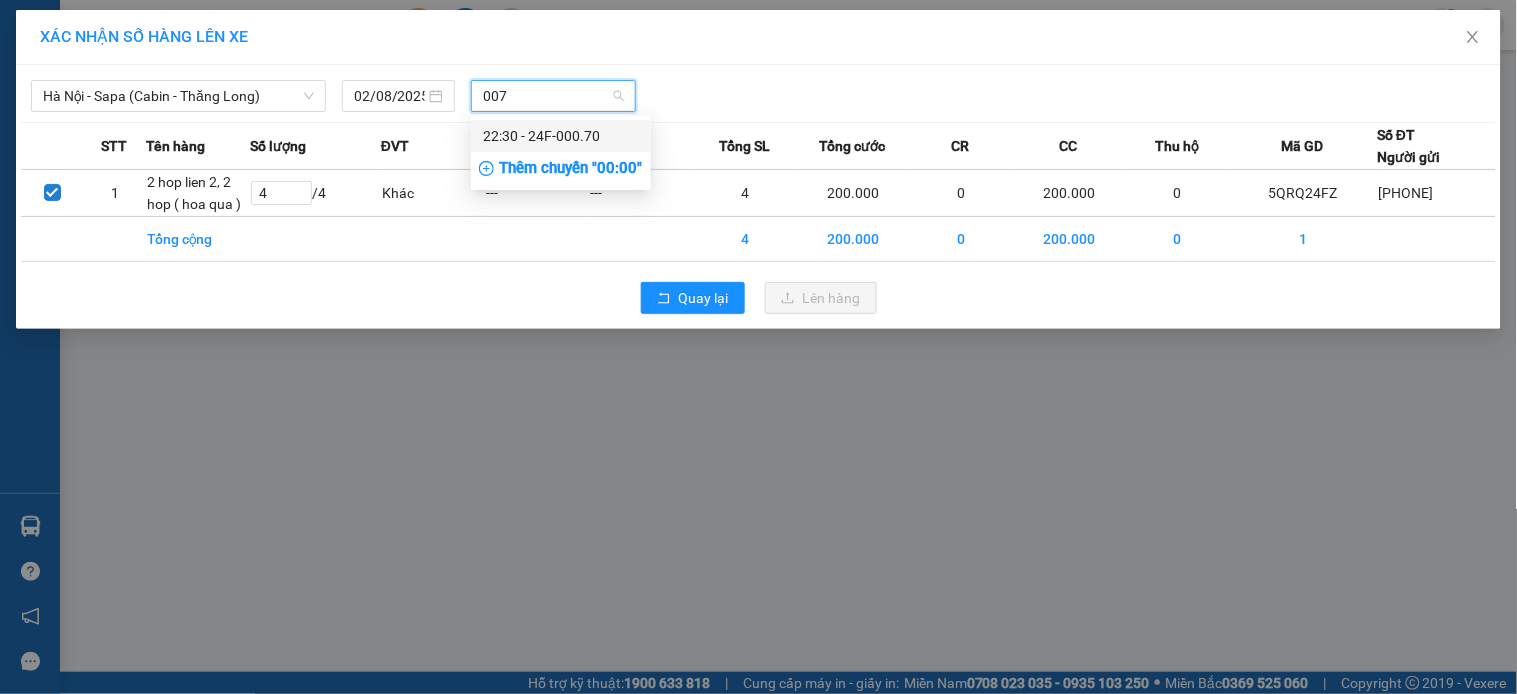 type on "0070" 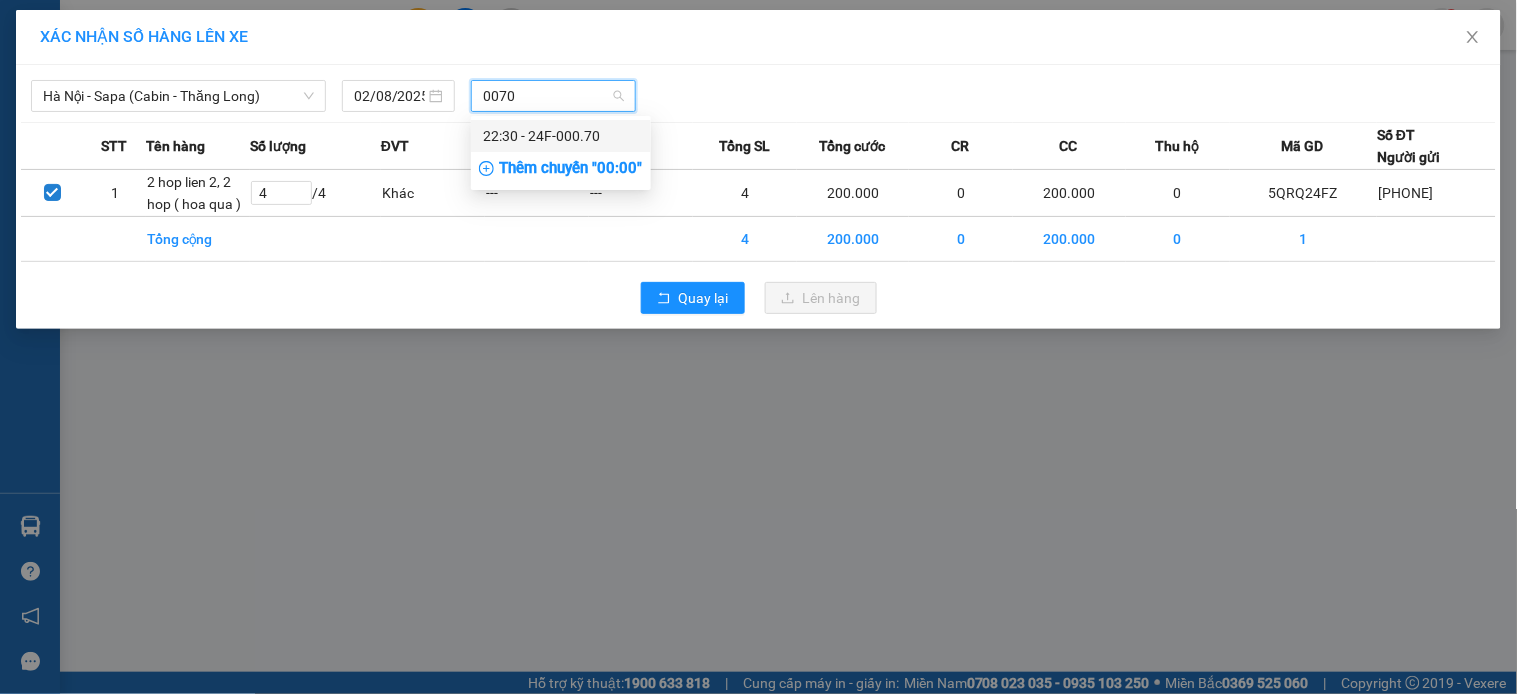 click on "[TIME] - [CODE]" at bounding box center (561, 136) 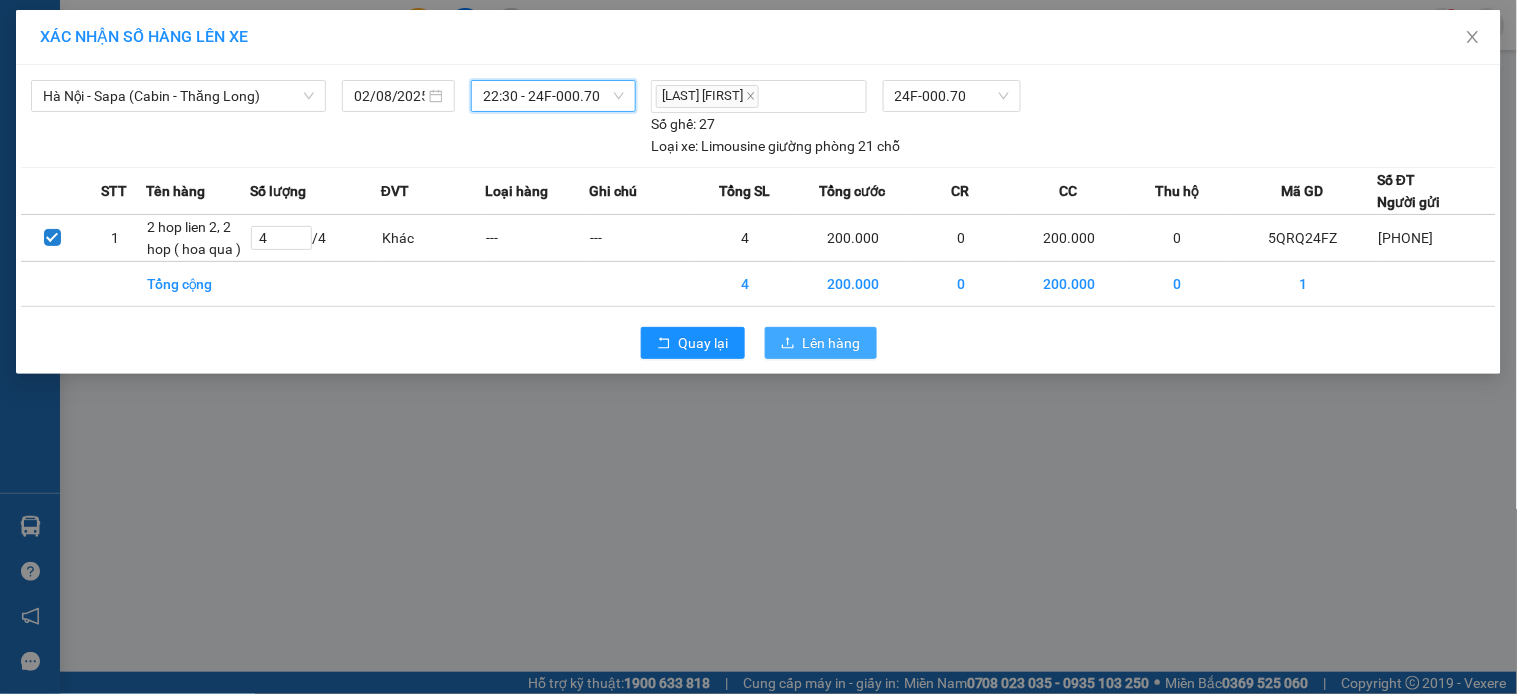 click on "Lên hàng" at bounding box center [832, 343] 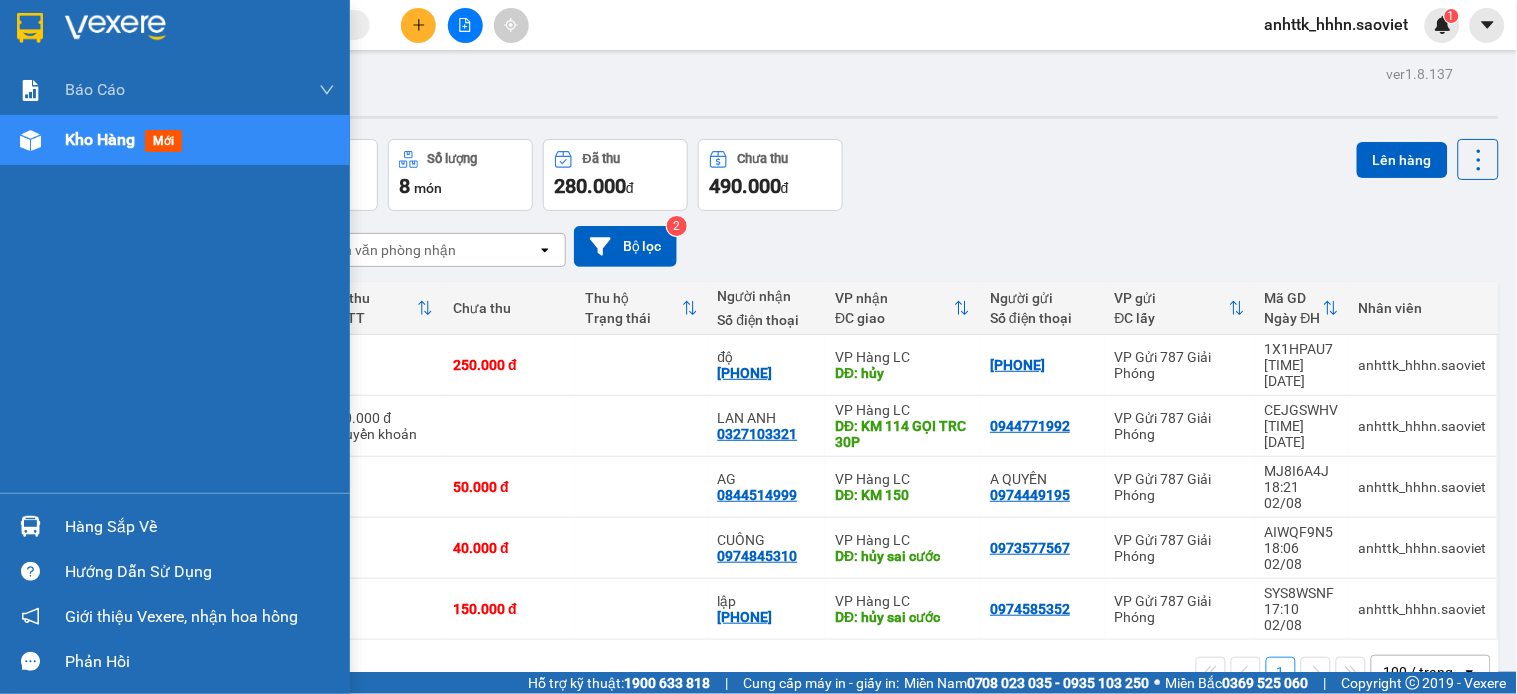 click on "Kho hàng" at bounding box center [100, 139] 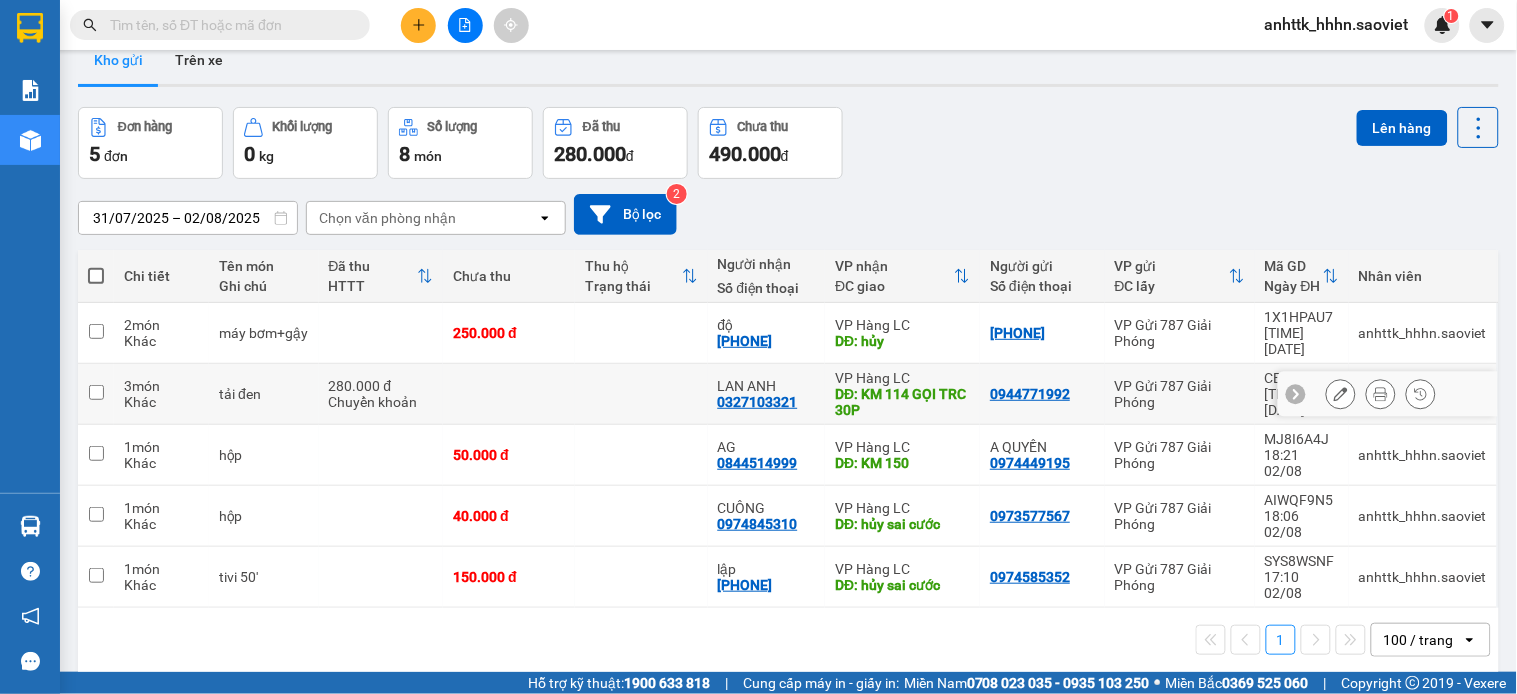 scroll, scrollTop: 0, scrollLeft: 0, axis: both 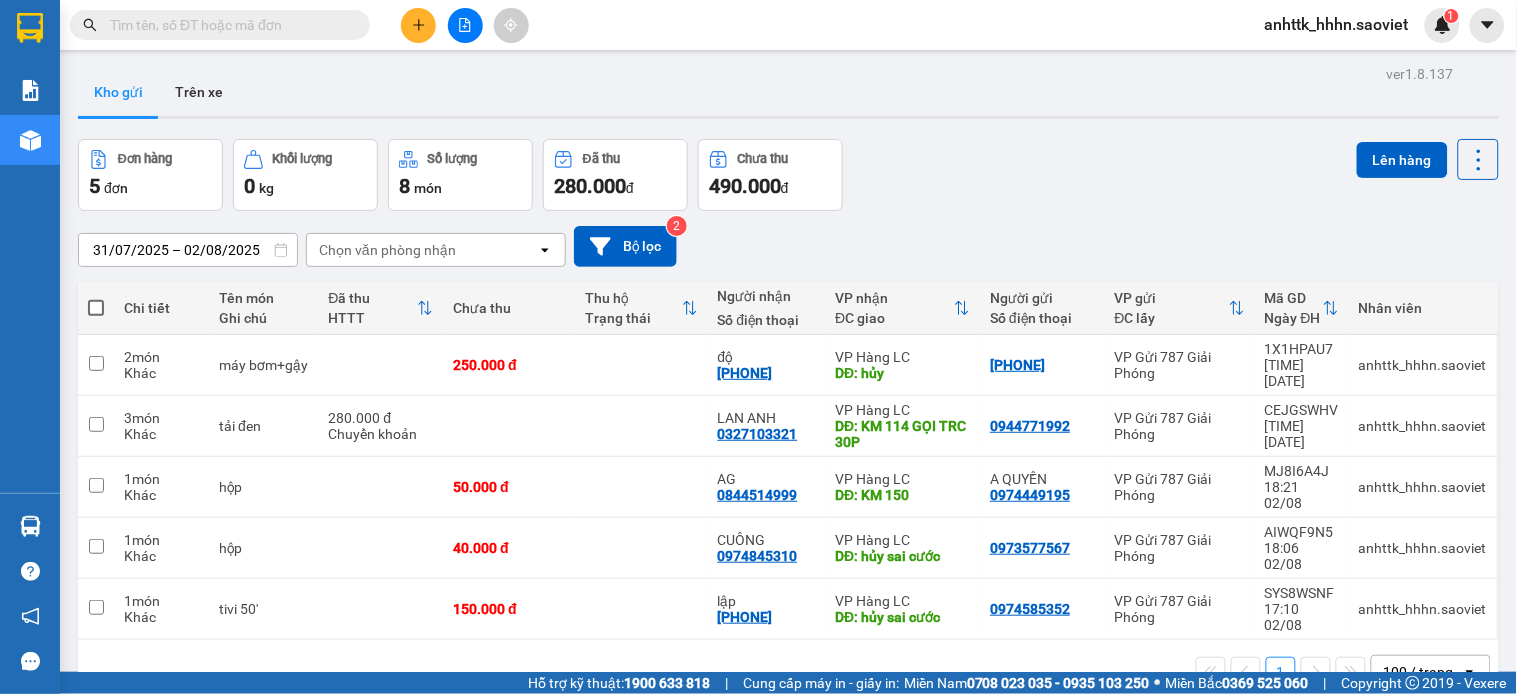 click at bounding box center (418, 25) 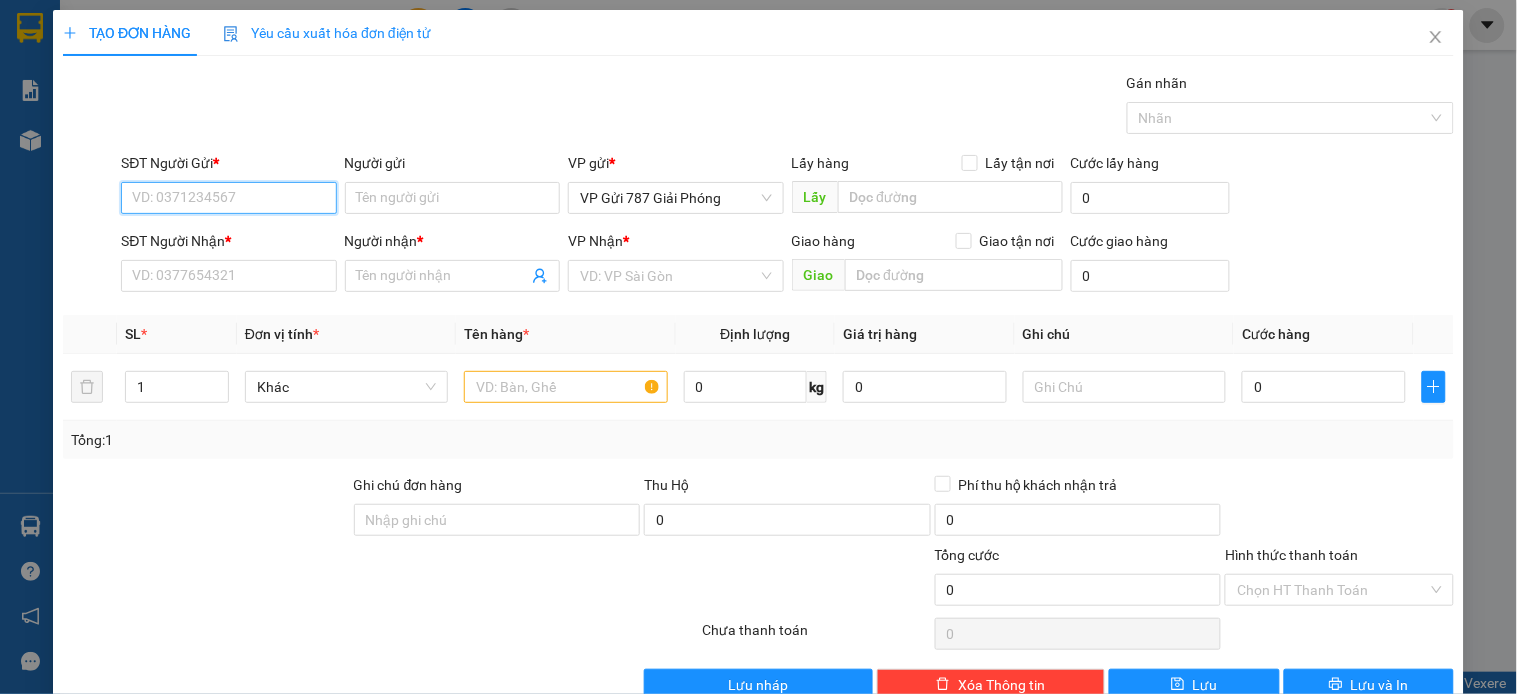 click on "SĐT Người Gửi  *" at bounding box center [228, 198] 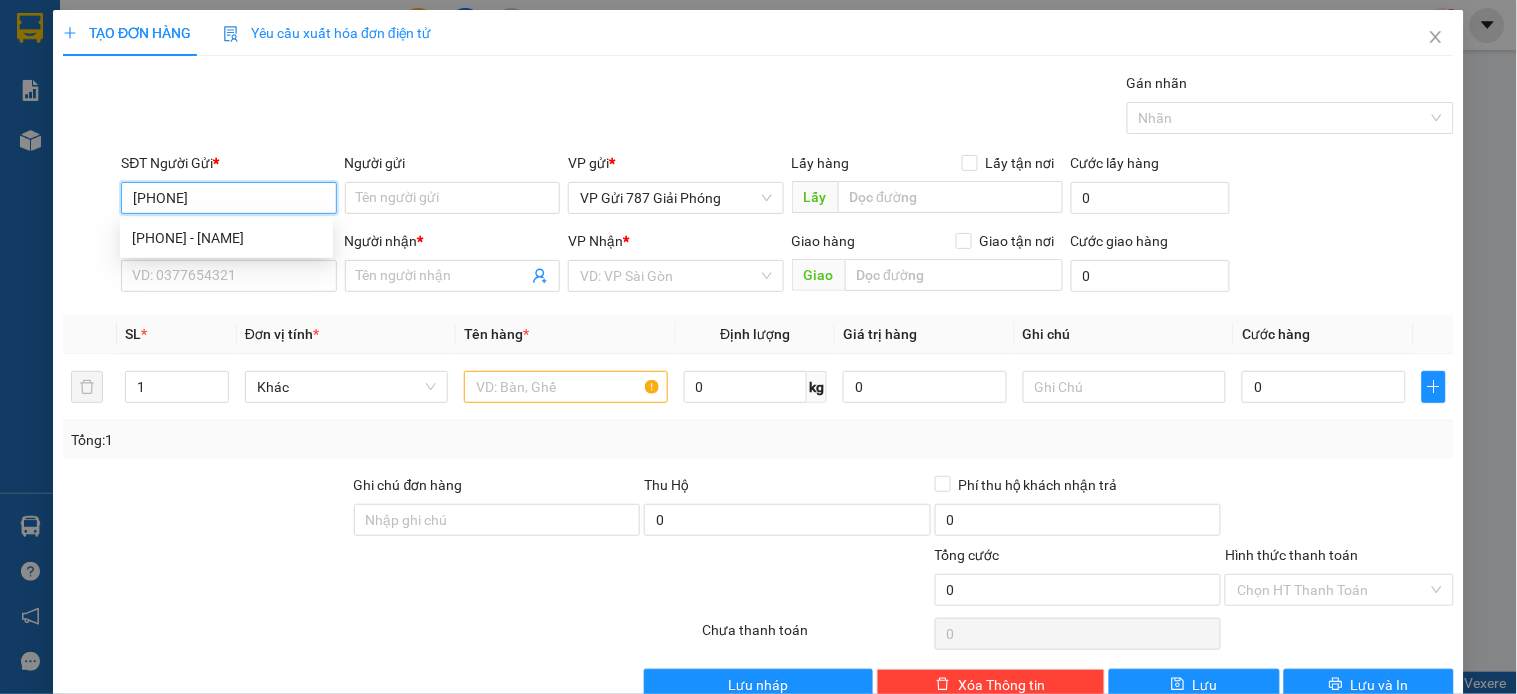 type on "0369081288" 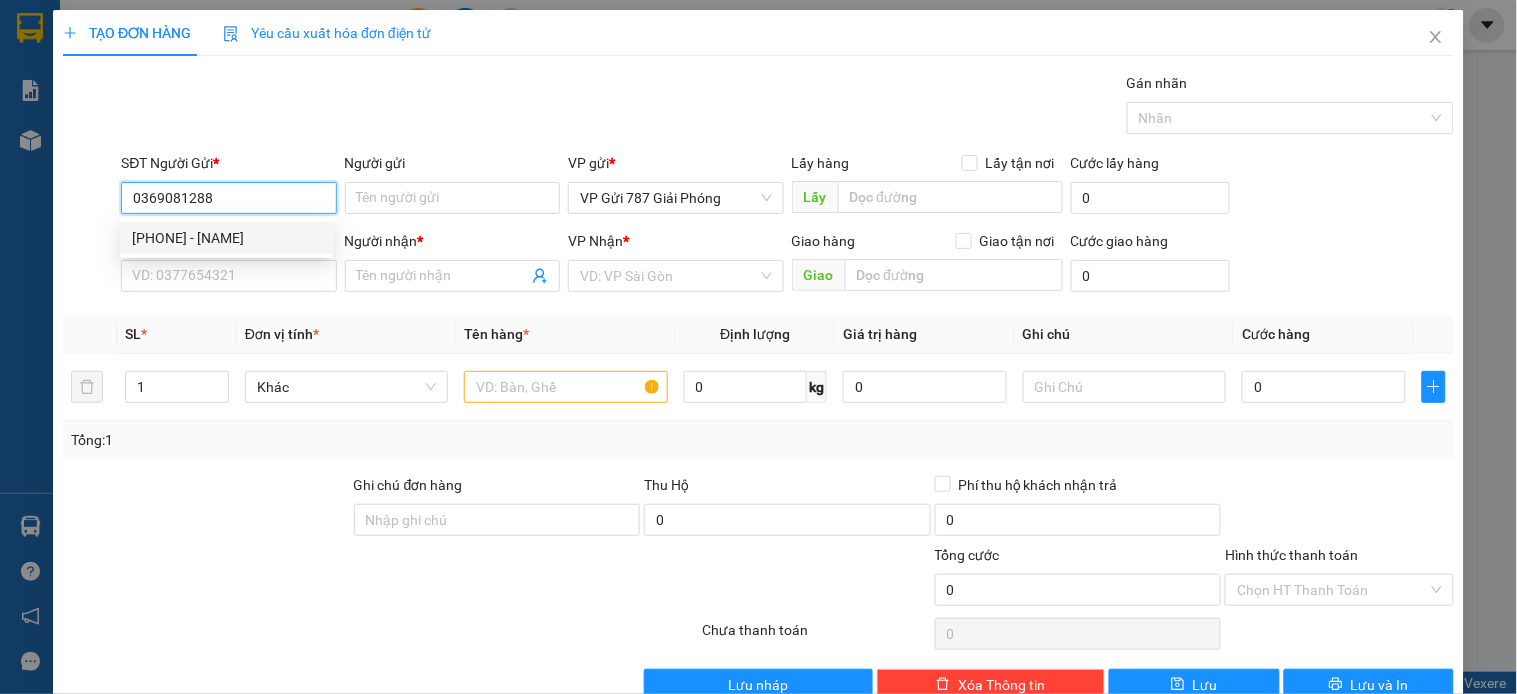 click on "[PHONE] - [NAME]" at bounding box center (226, 238) 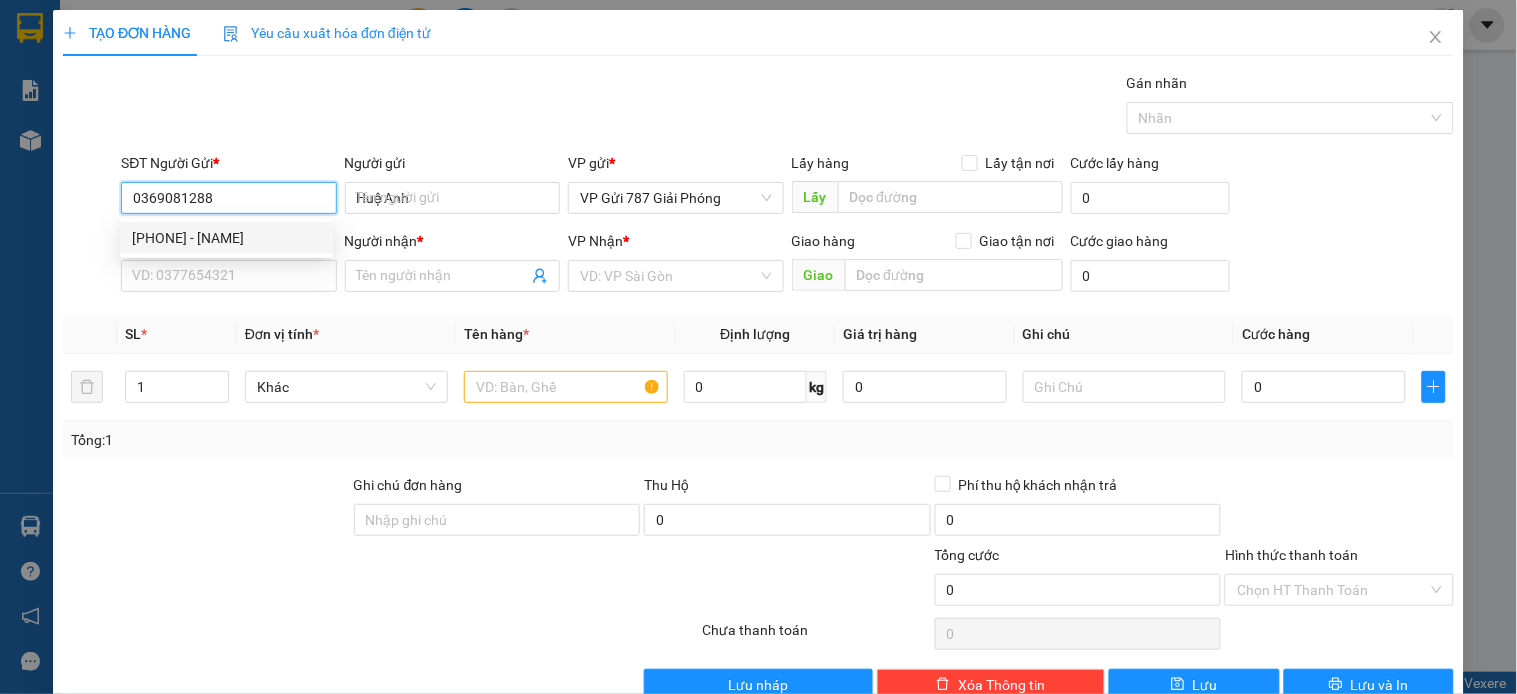type on "0972770172" 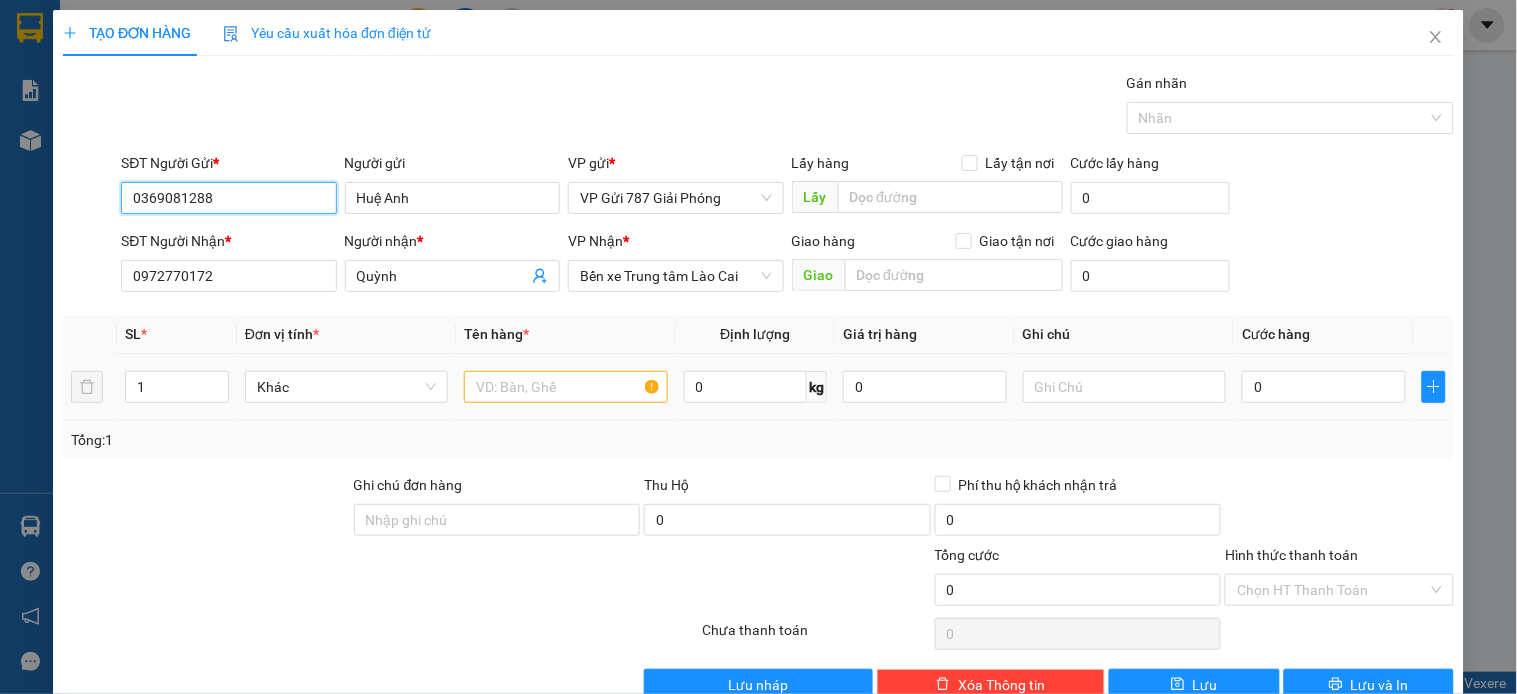 type on "0369081288" 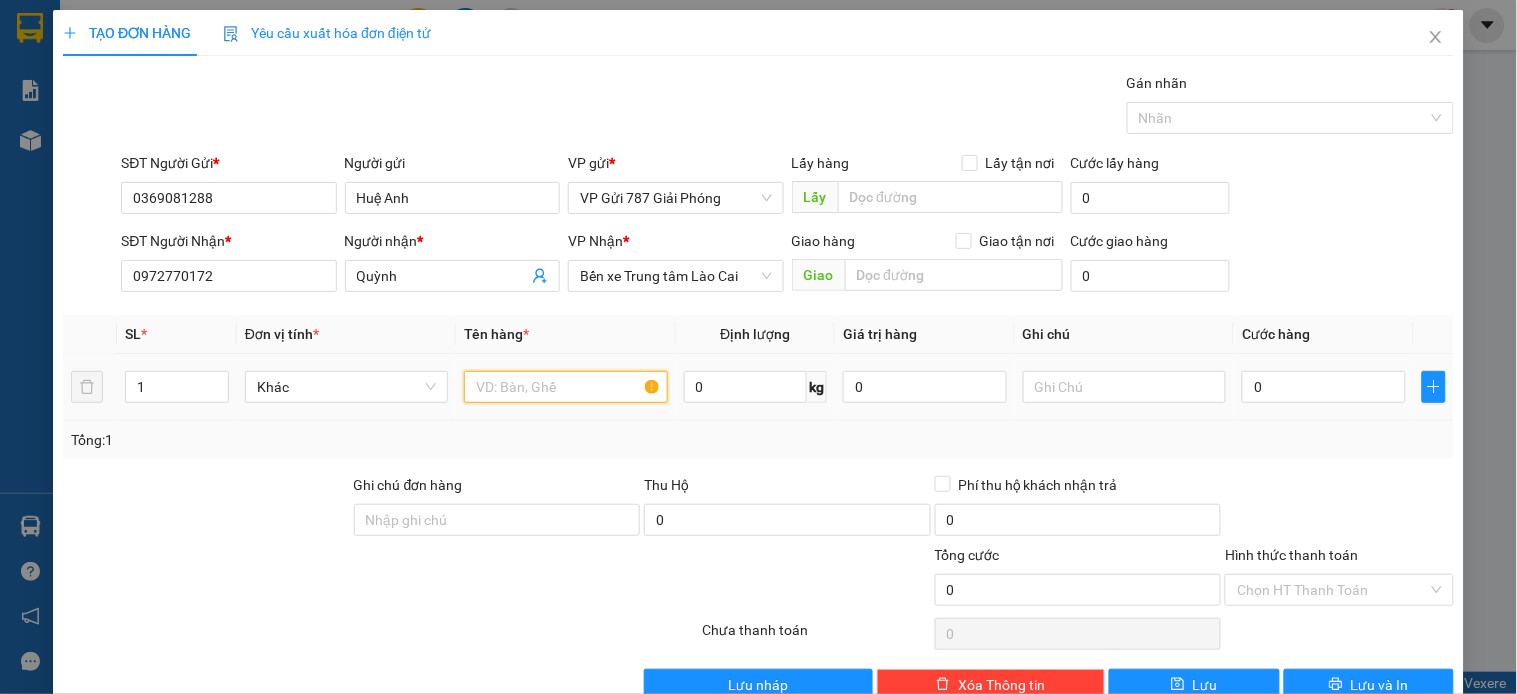 click at bounding box center [565, 387] 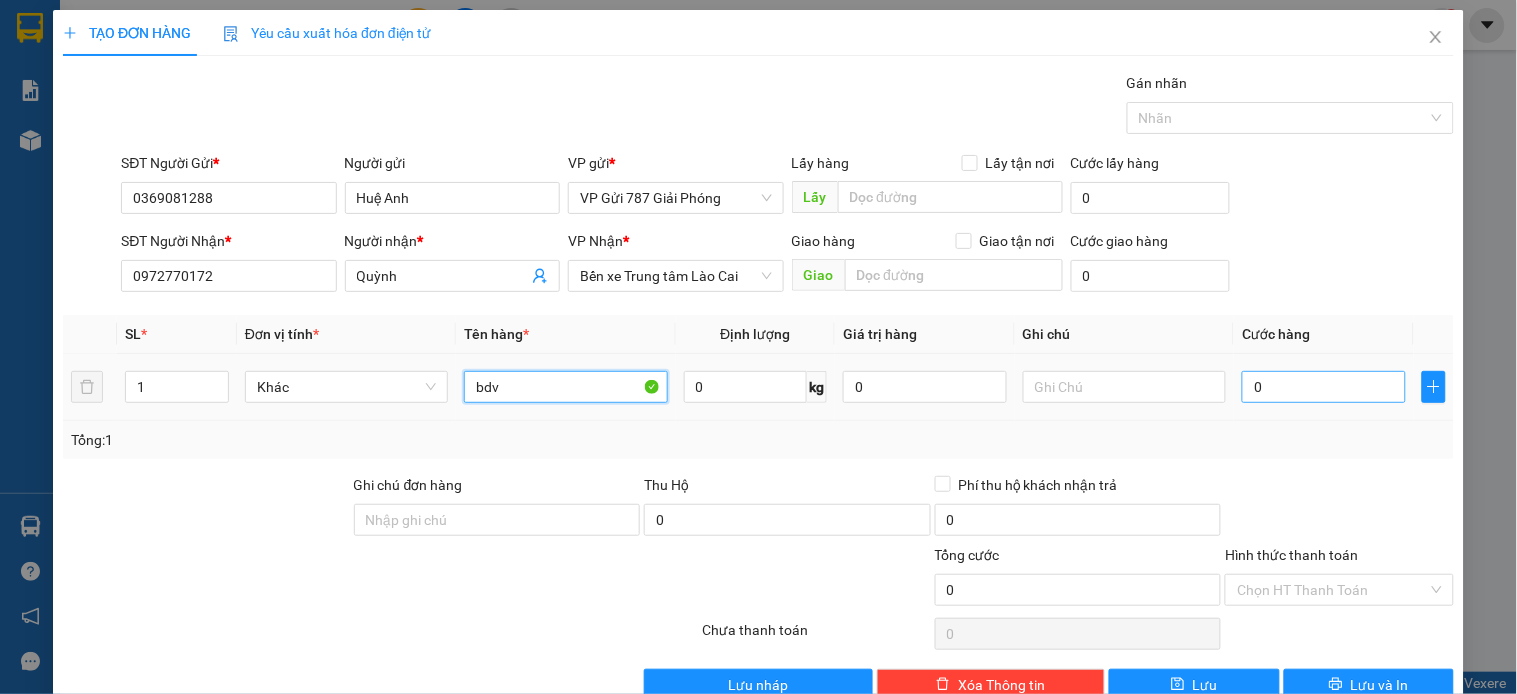 type on "bdv" 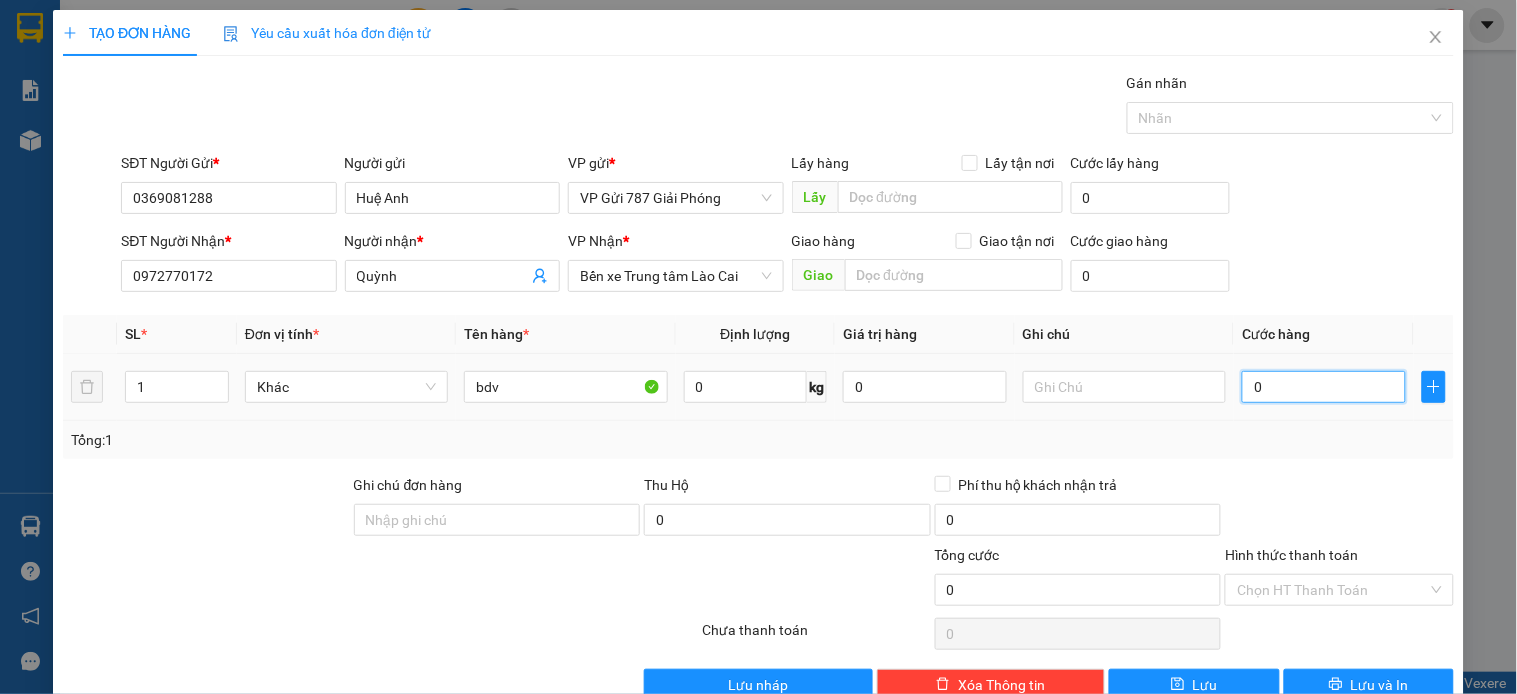 click on "0" at bounding box center [1324, 387] 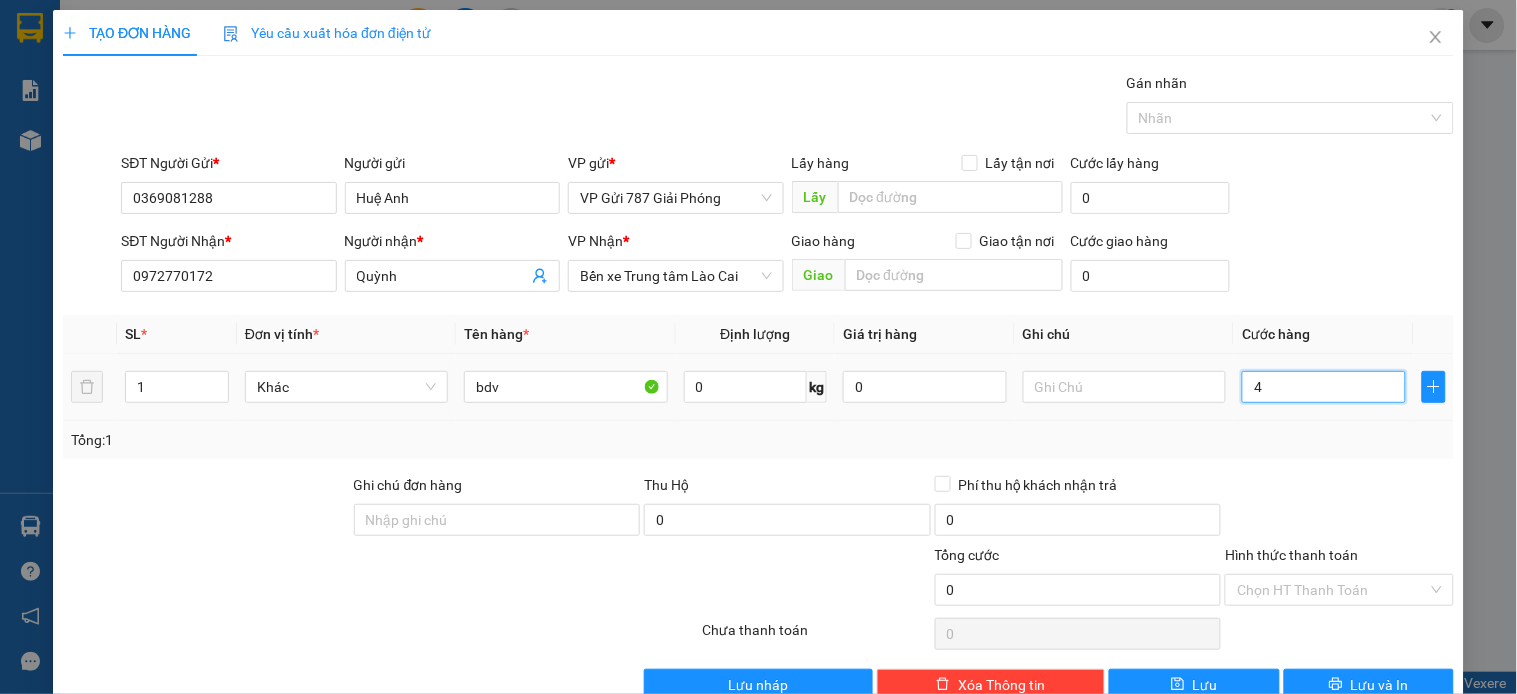 type on "4" 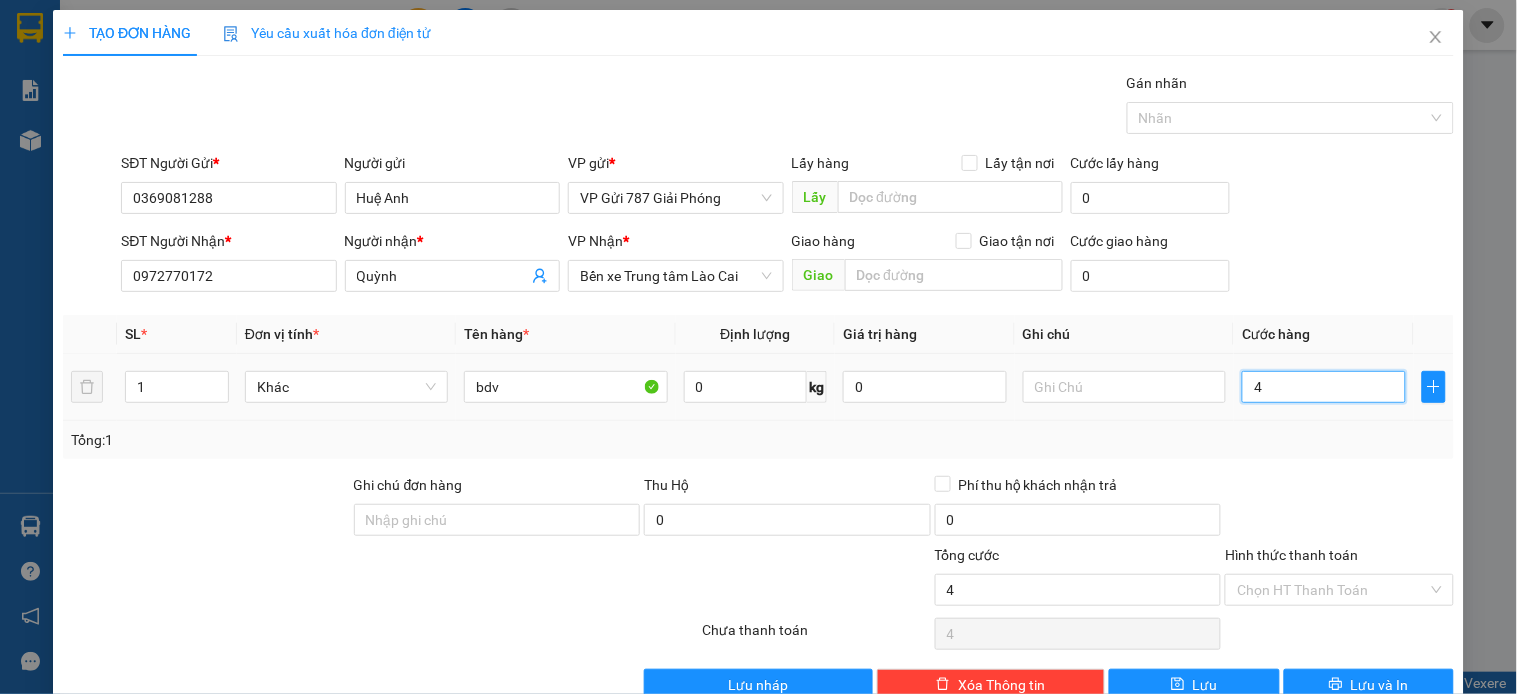 type on "40" 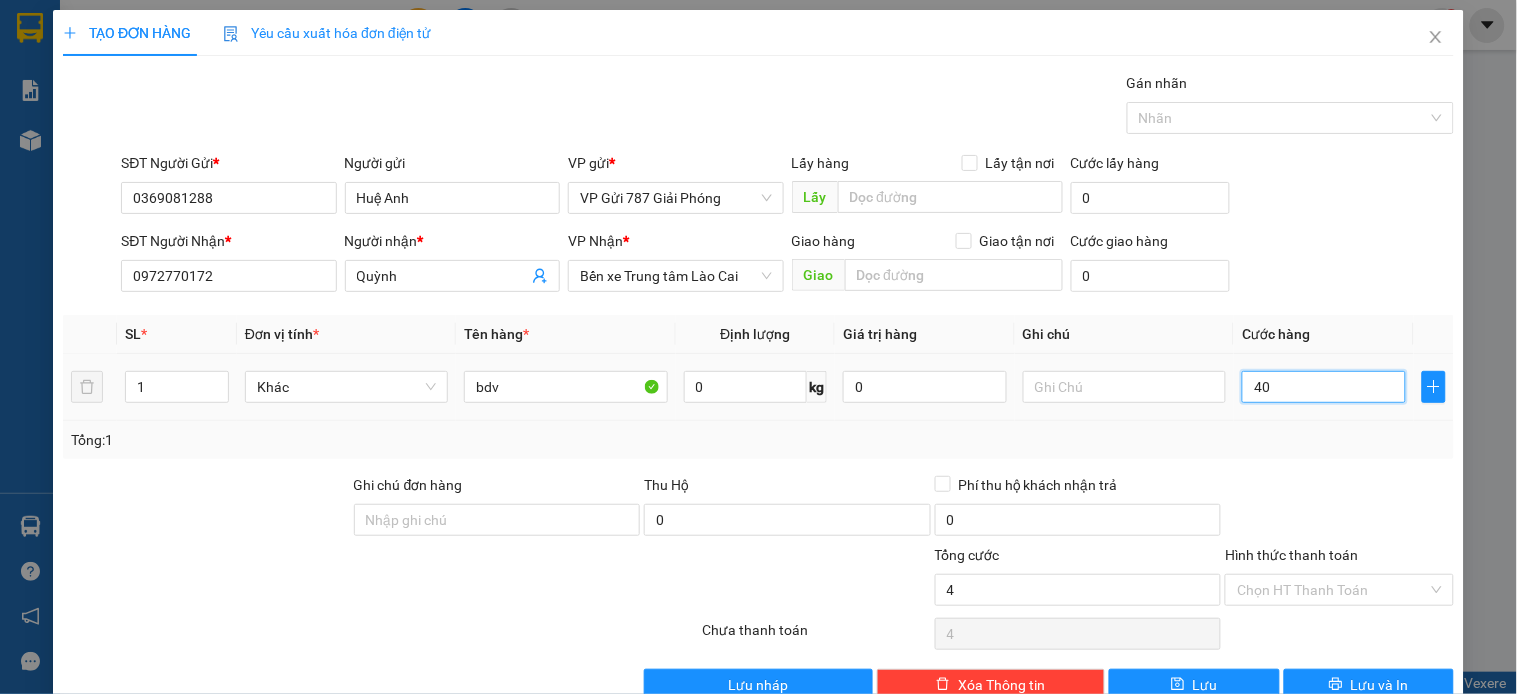 type on "40" 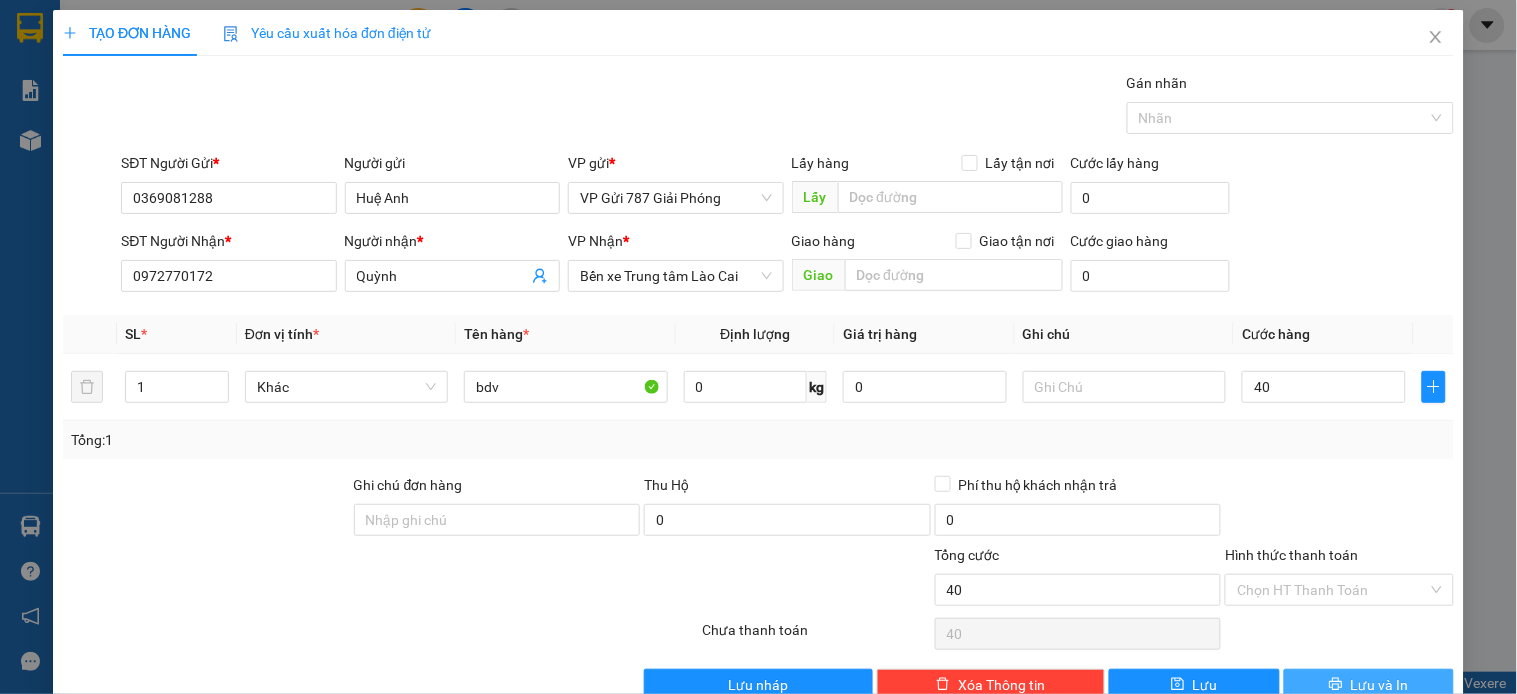 type on "40.000" 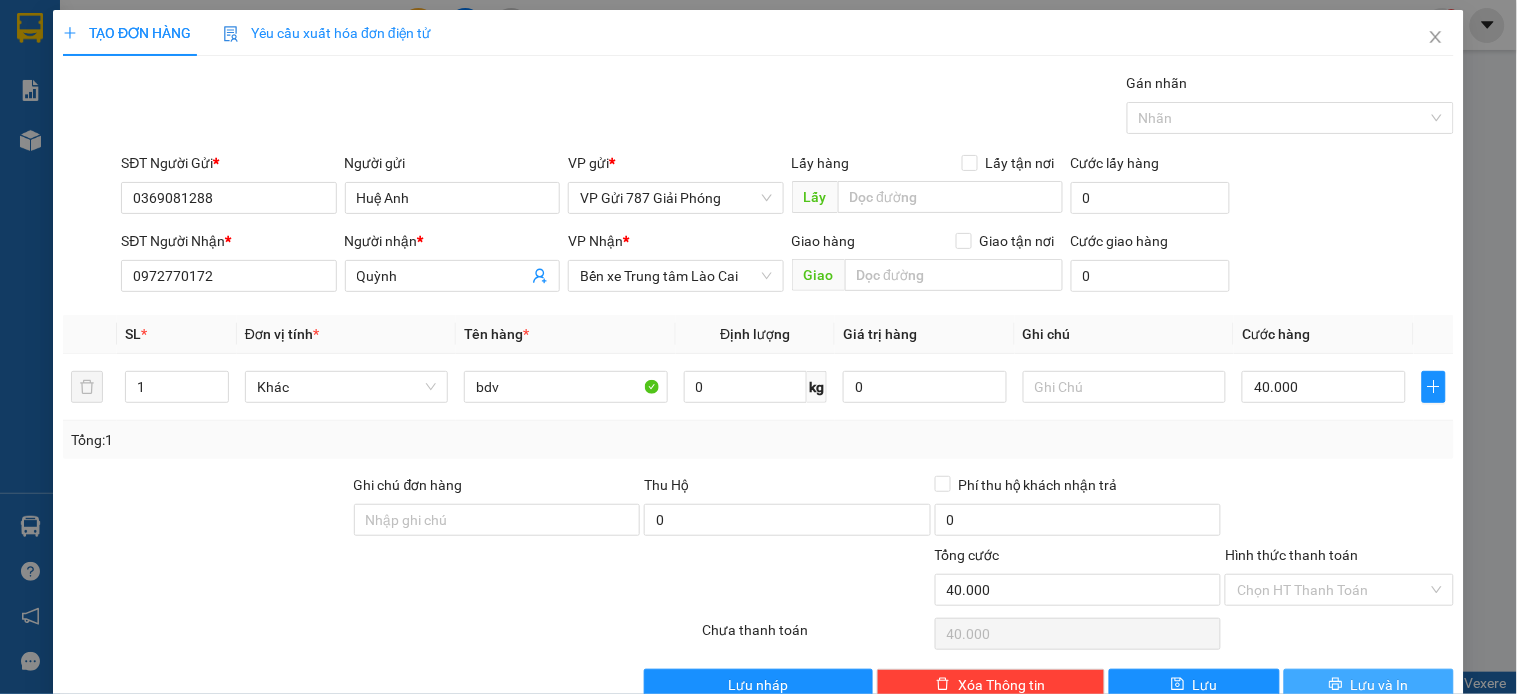 click on "Lưu và In" at bounding box center (1369, 685) 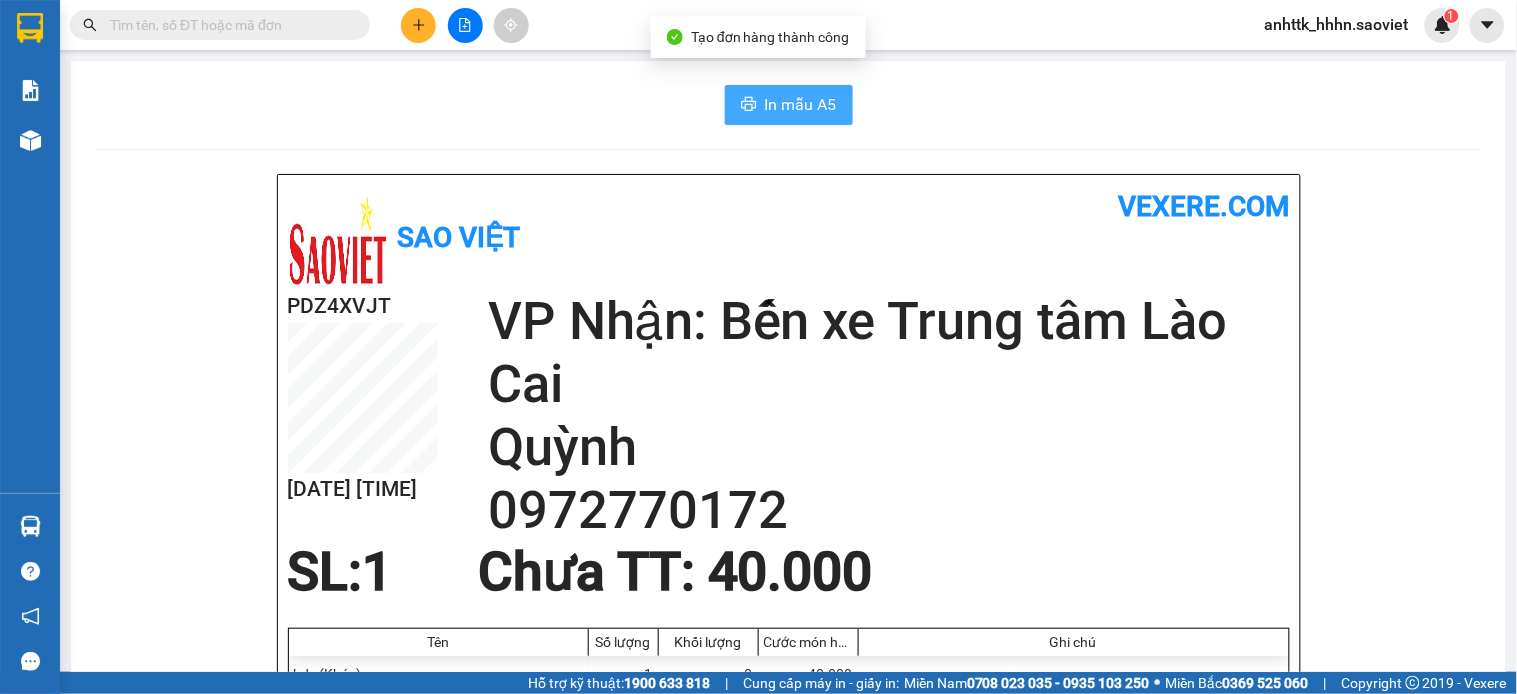 click on "In mẫu A5" at bounding box center (801, 104) 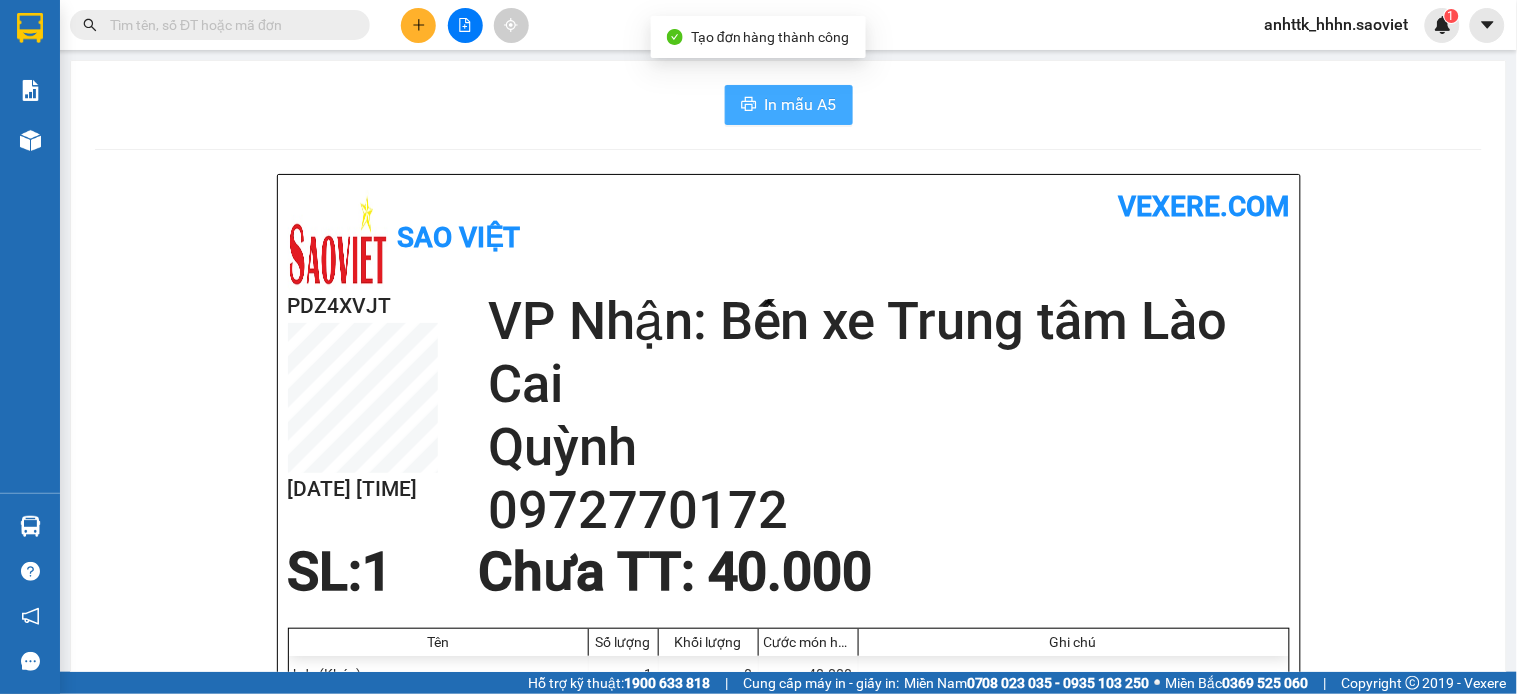 scroll, scrollTop: 0, scrollLeft: 0, axis: both 